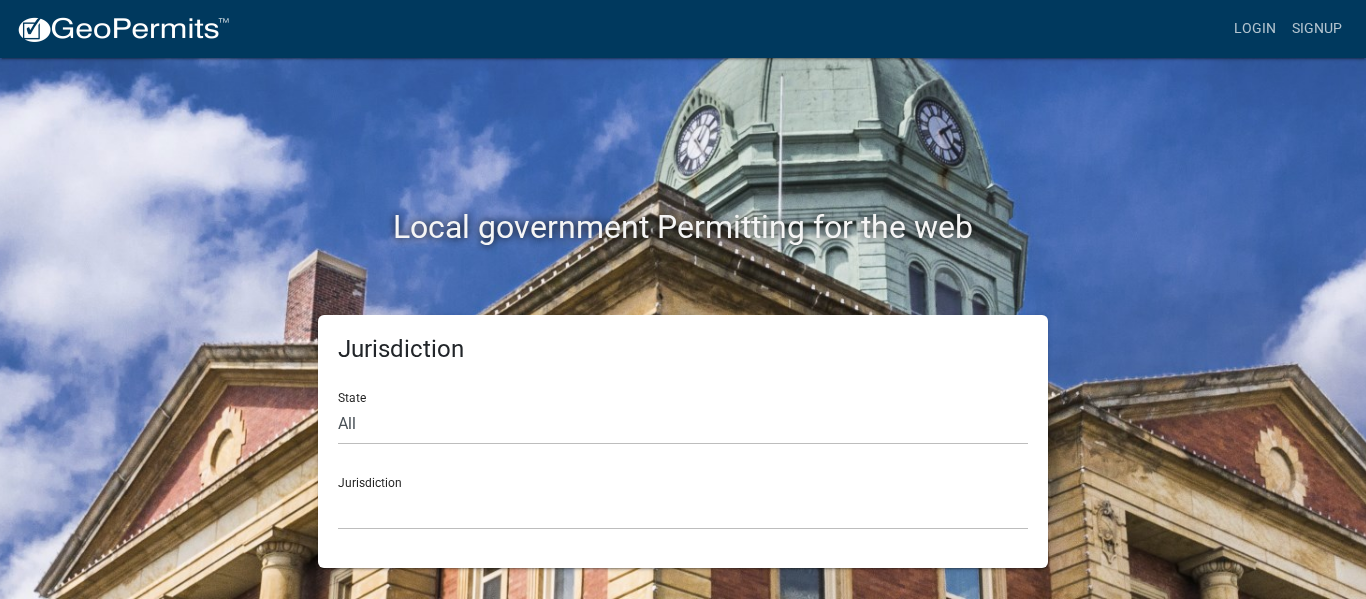 scroll, scrollTop: 0, scrollLeft: 0, axis: both 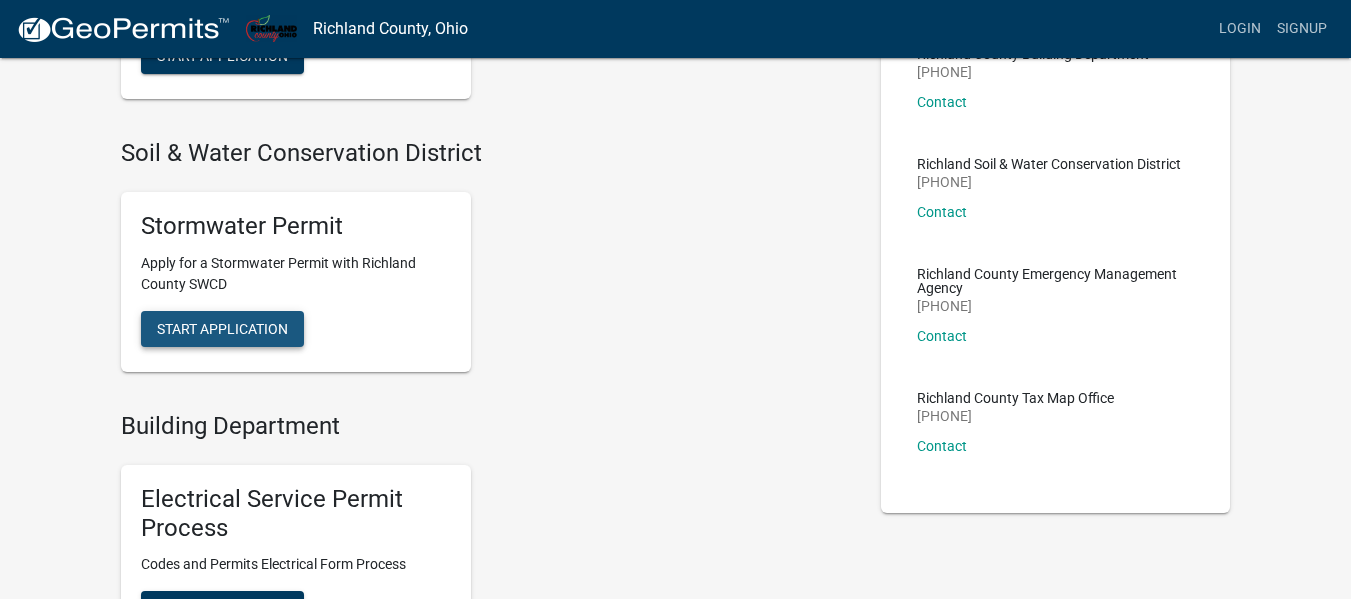click on "Start Application" at bounding box center [222, 328] 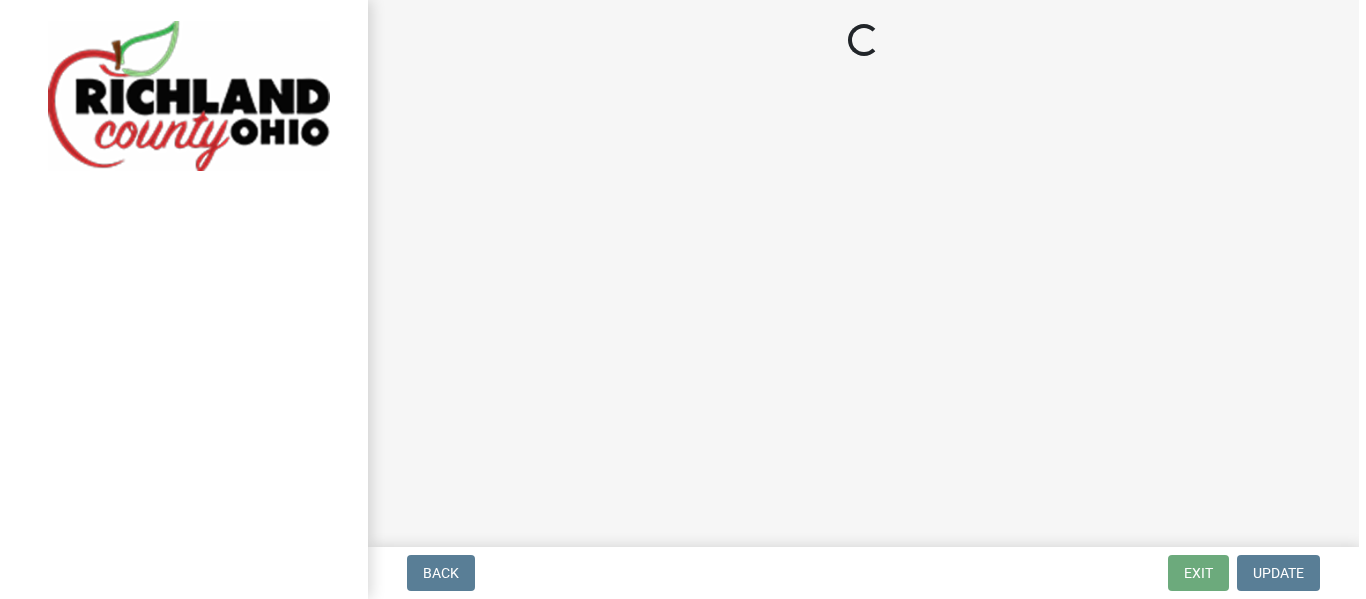 scroll, scrollTop: 0, scrollLeft: 0, axis: both 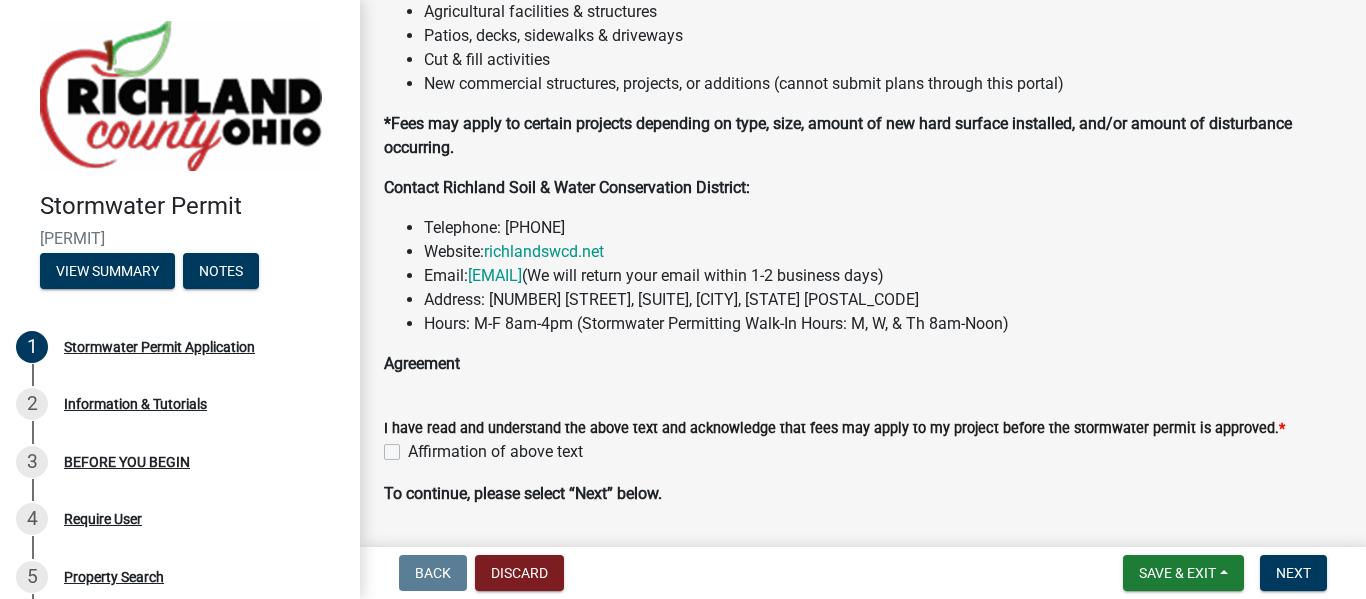 click on "Affirmation of above text" 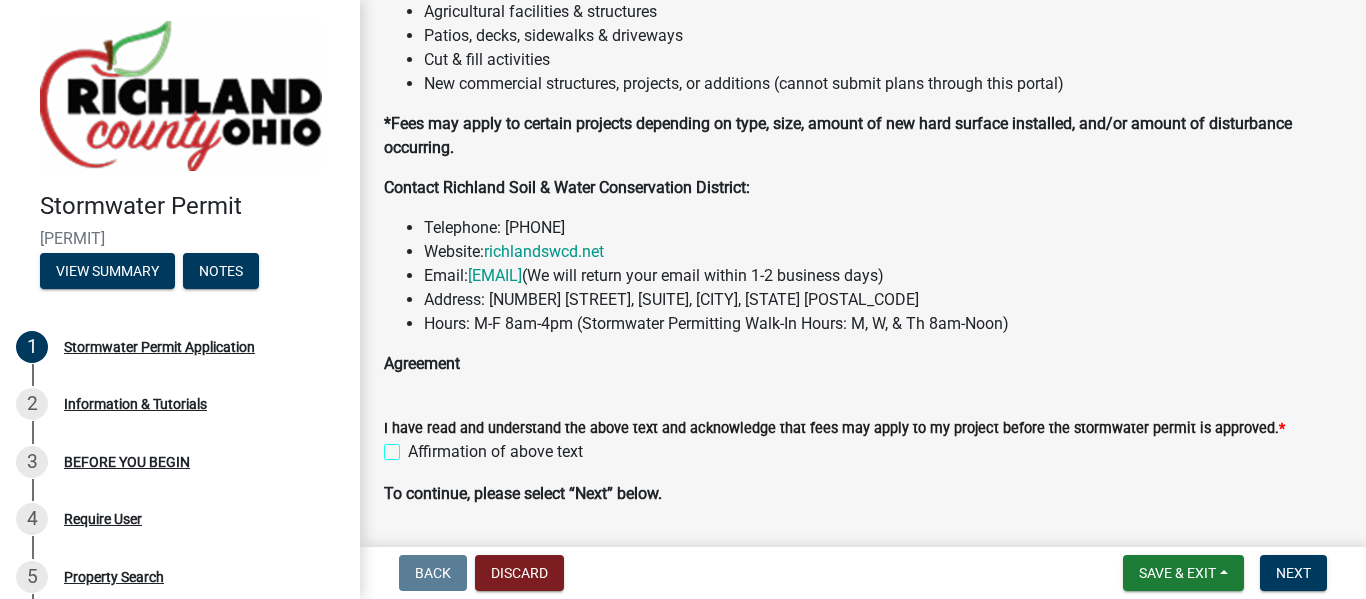 click on "Affirmation of above text" at bounding box center (414, 446) 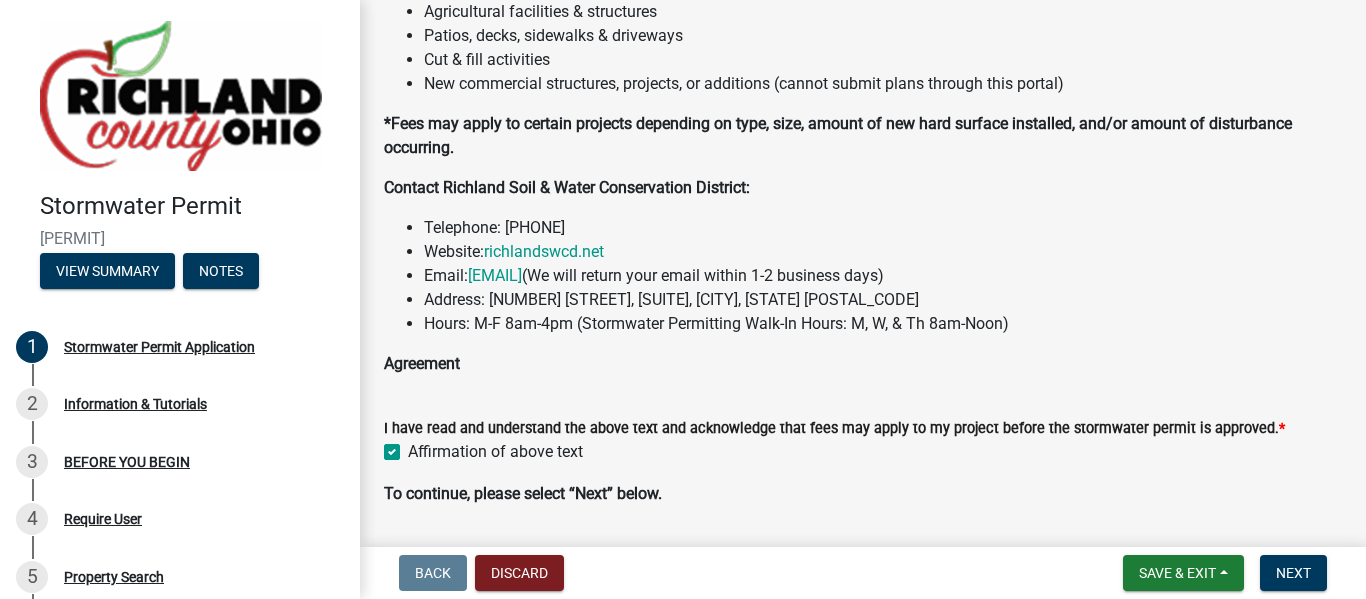 checkbox on "true" 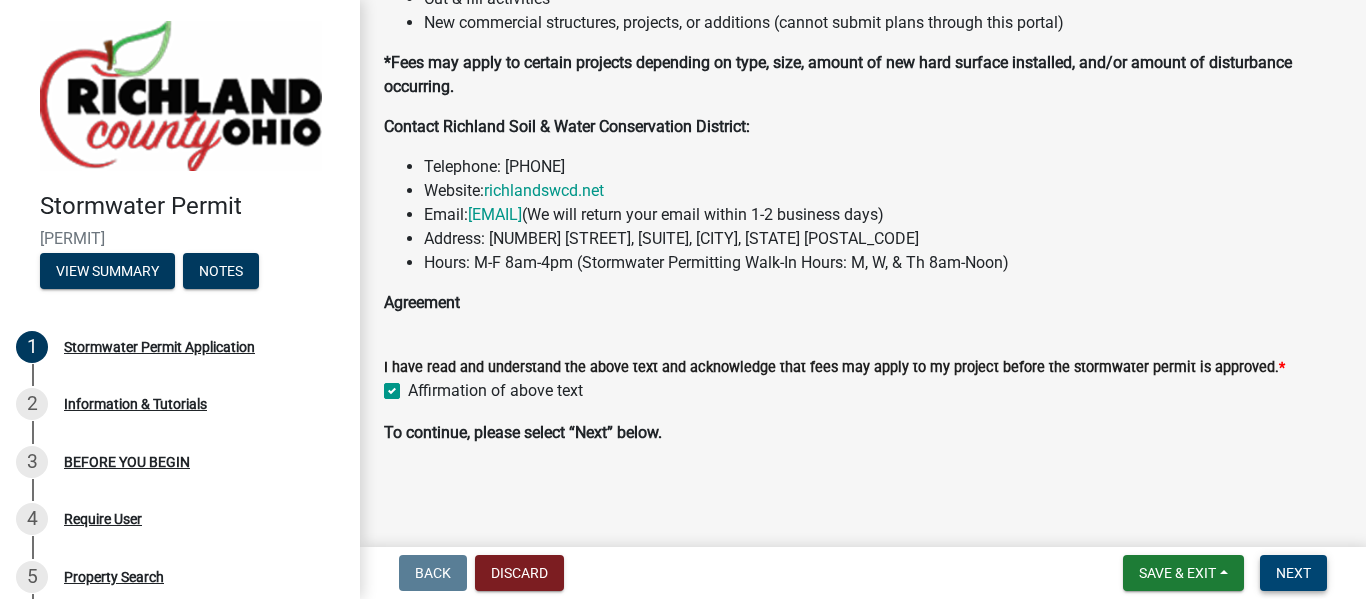 click on "Next" at bounding box center (1293, 573) 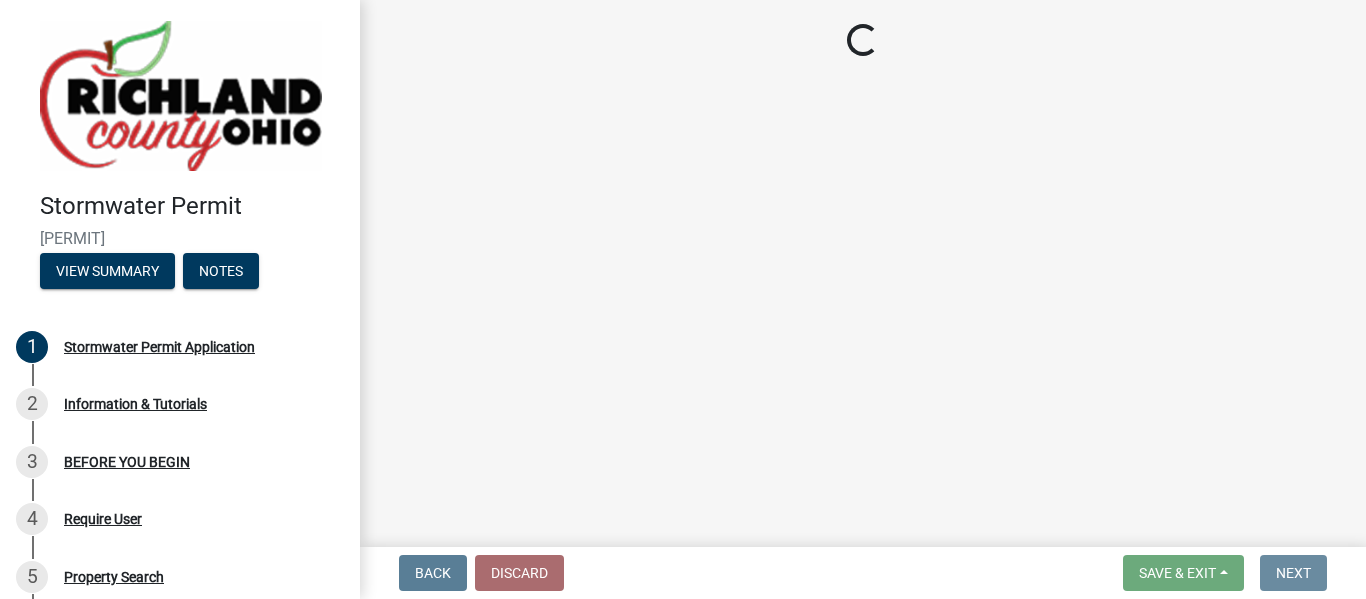 scroll, scrollTop: 0, scrollLeft: 0, axis: both 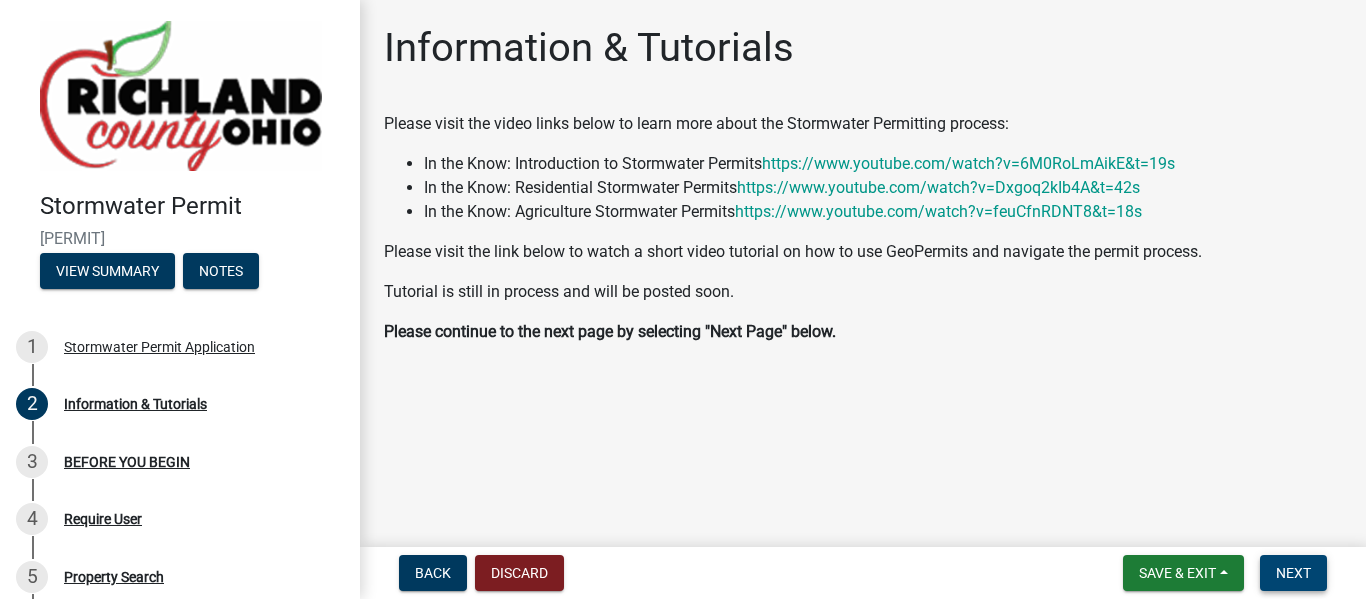 click on "Next" at bounding box center [1293, 573] 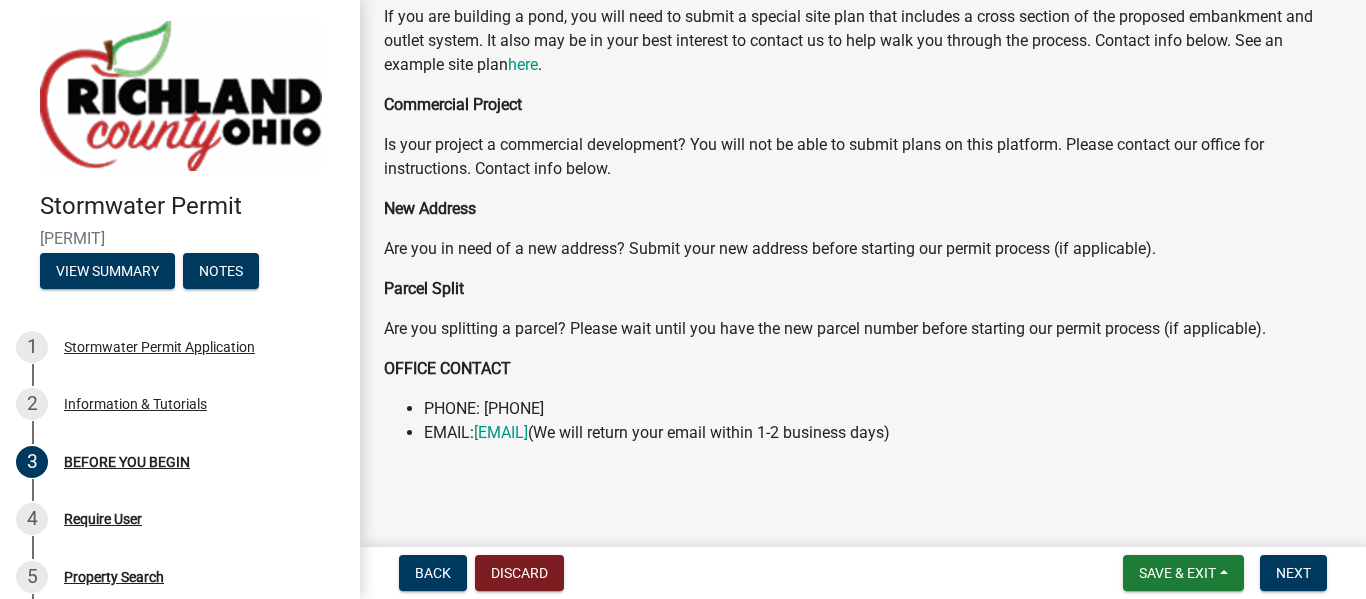 scroll, scrollTop: 885, scrollLeft: 0, axis: vertical 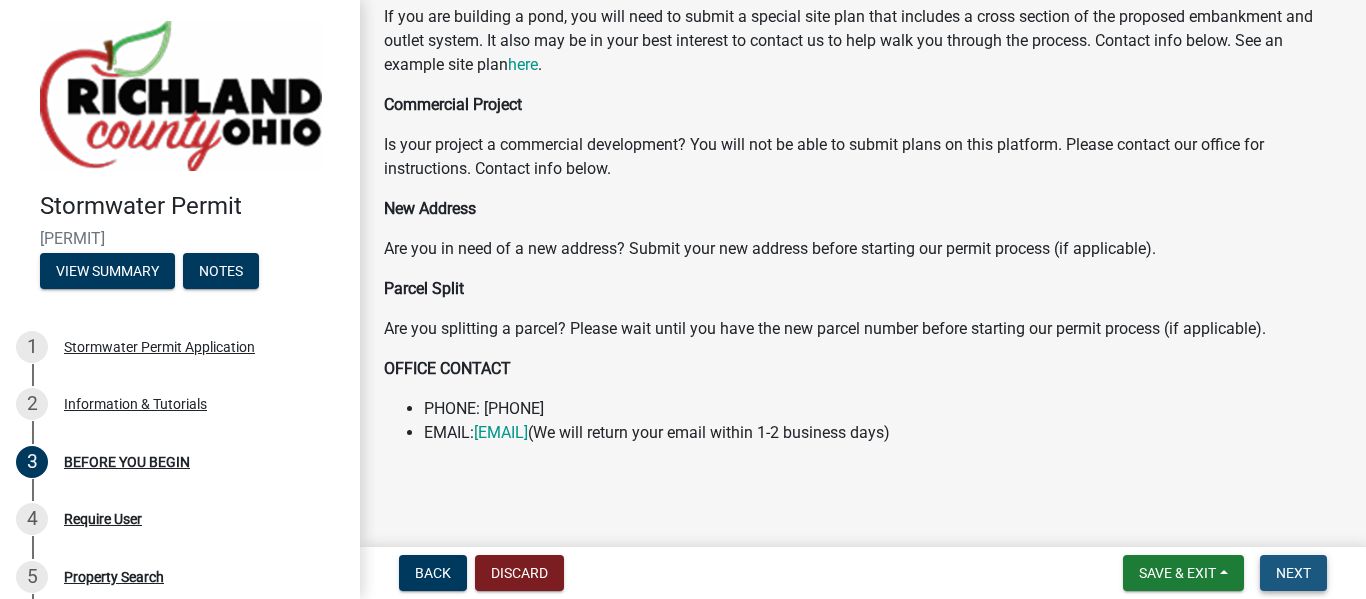 click on "Next" at bounding box center (1293, 573) 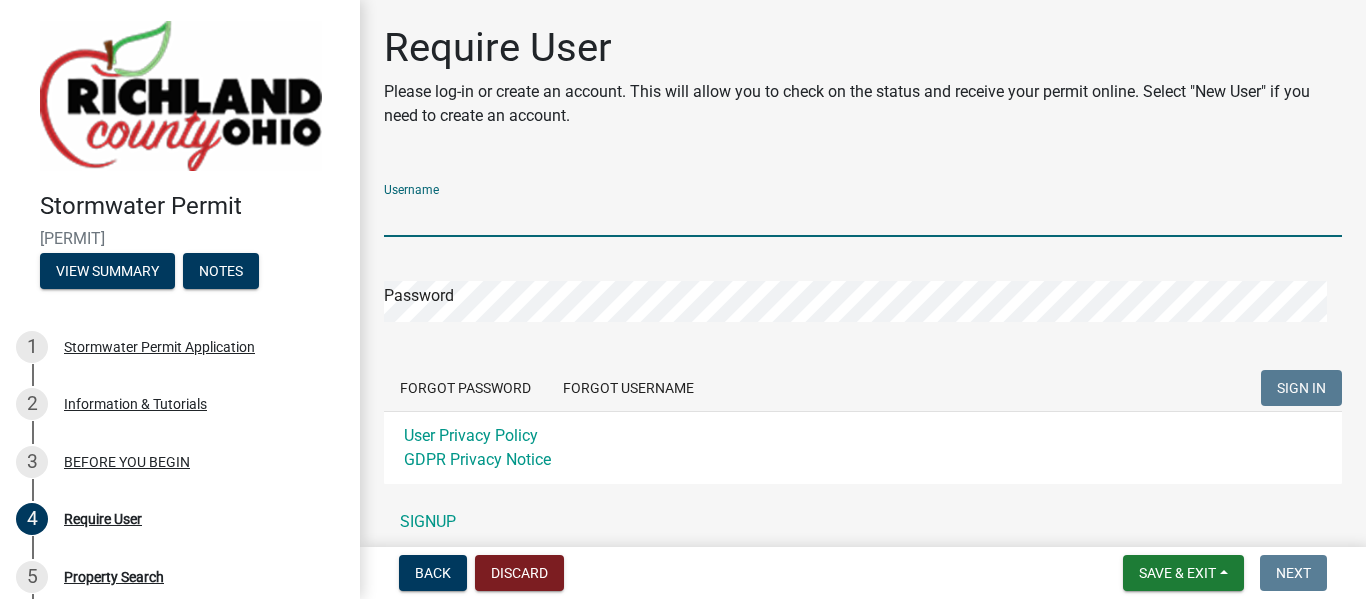 click on "Username" at bounding box center [863, 216] 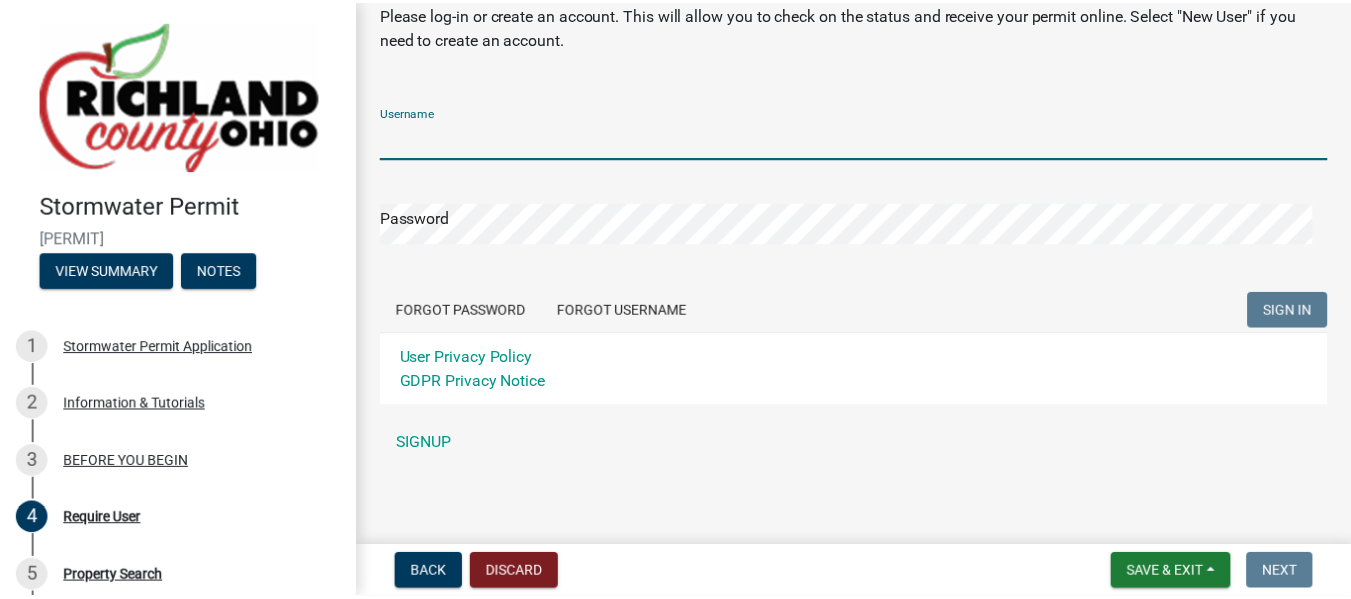 scroll, scrollTop: 81, scrollLeft: 0, axis: vertical 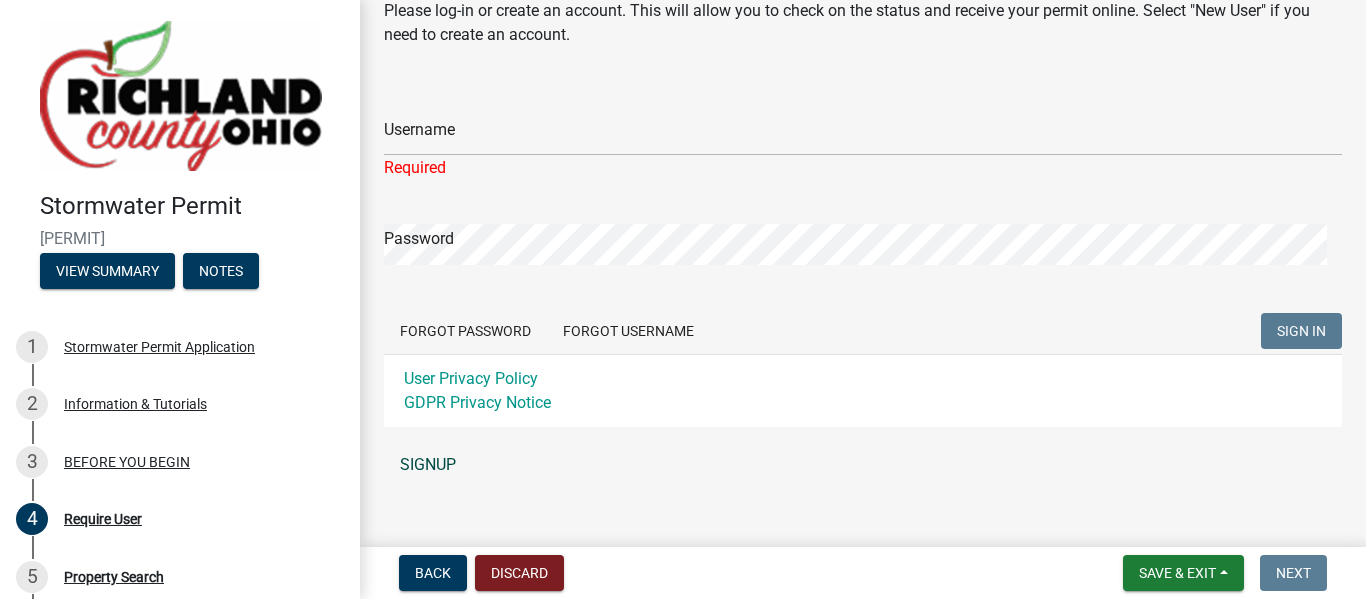 click on "SIGNUP" 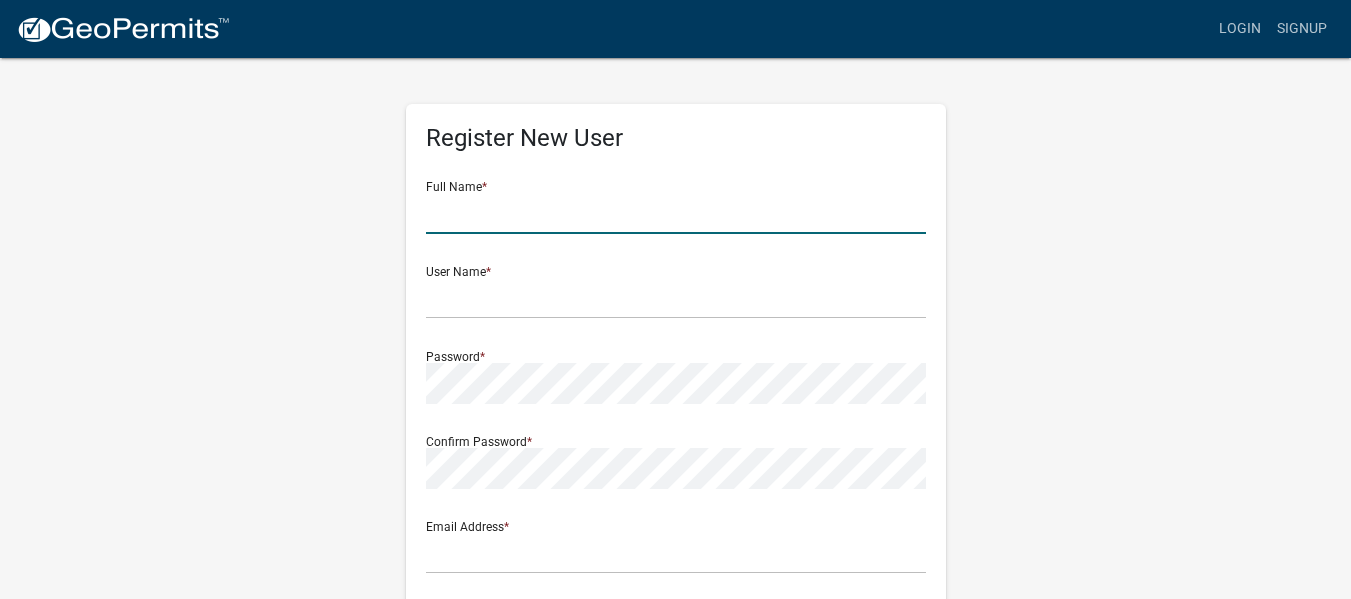 click 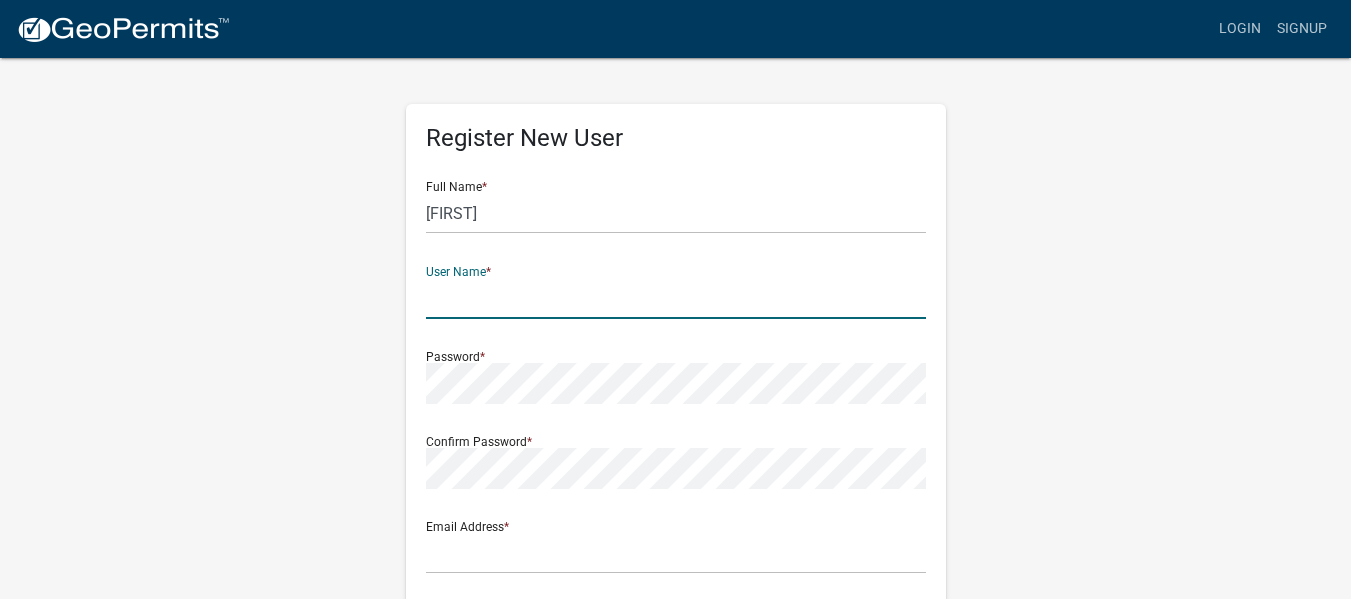click 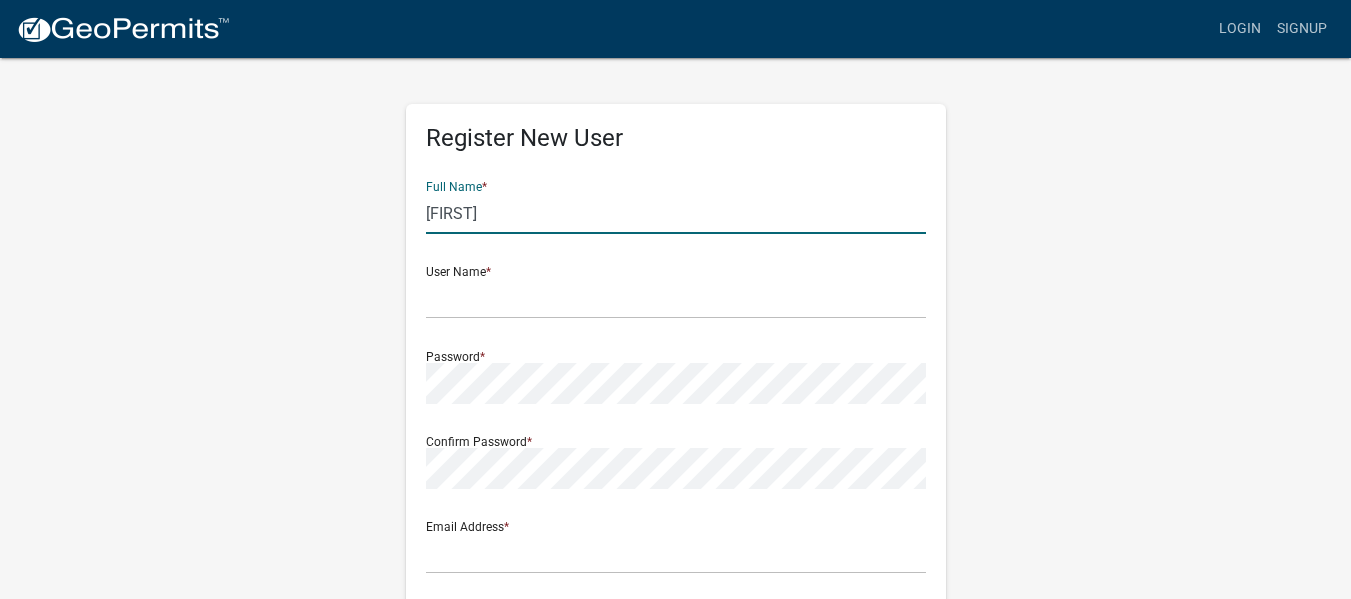 click on "kali" 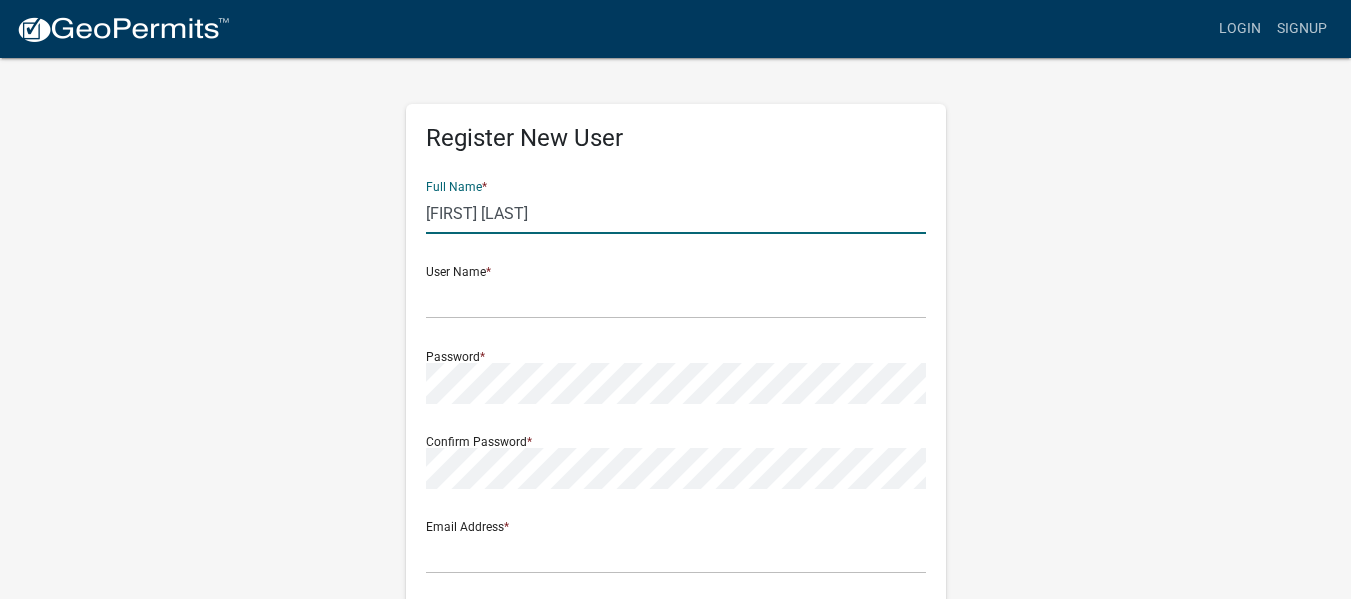 type on "kali weikle" 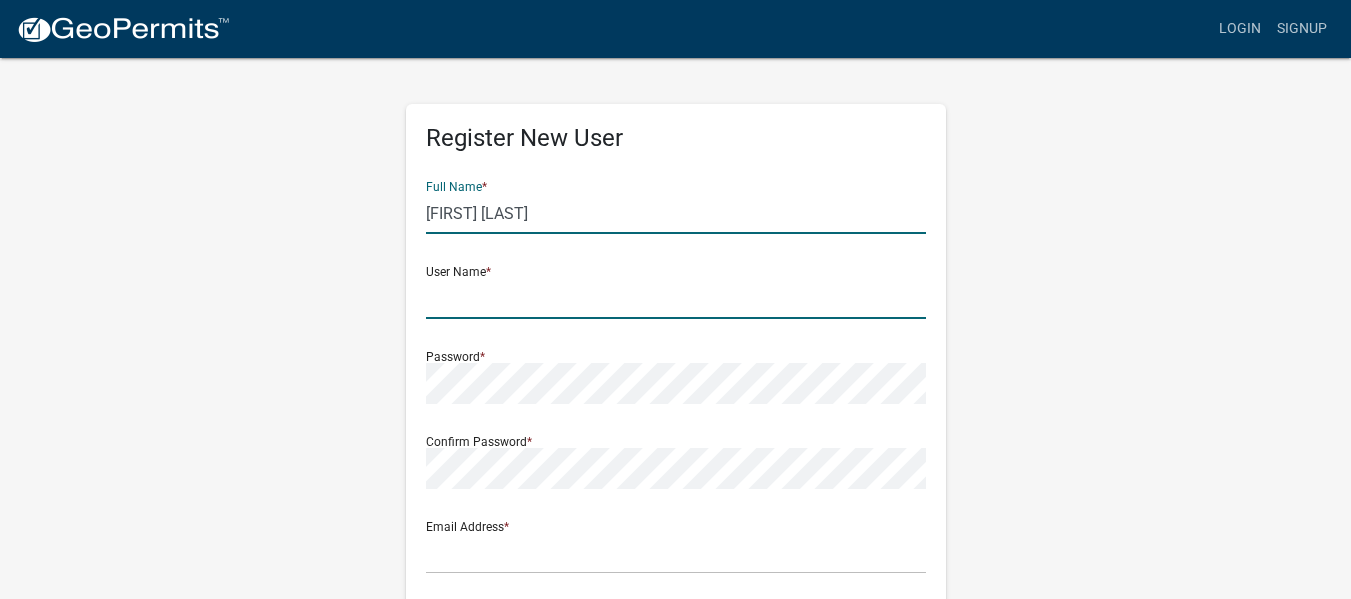 click 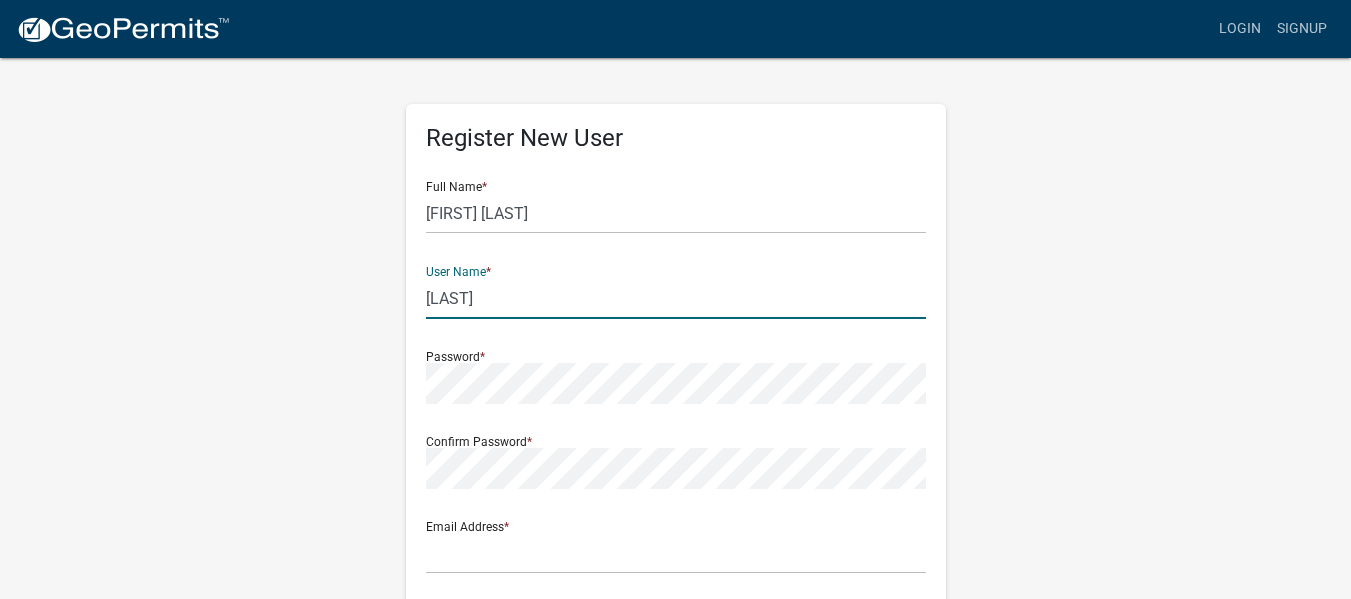 type on "Kweikle" 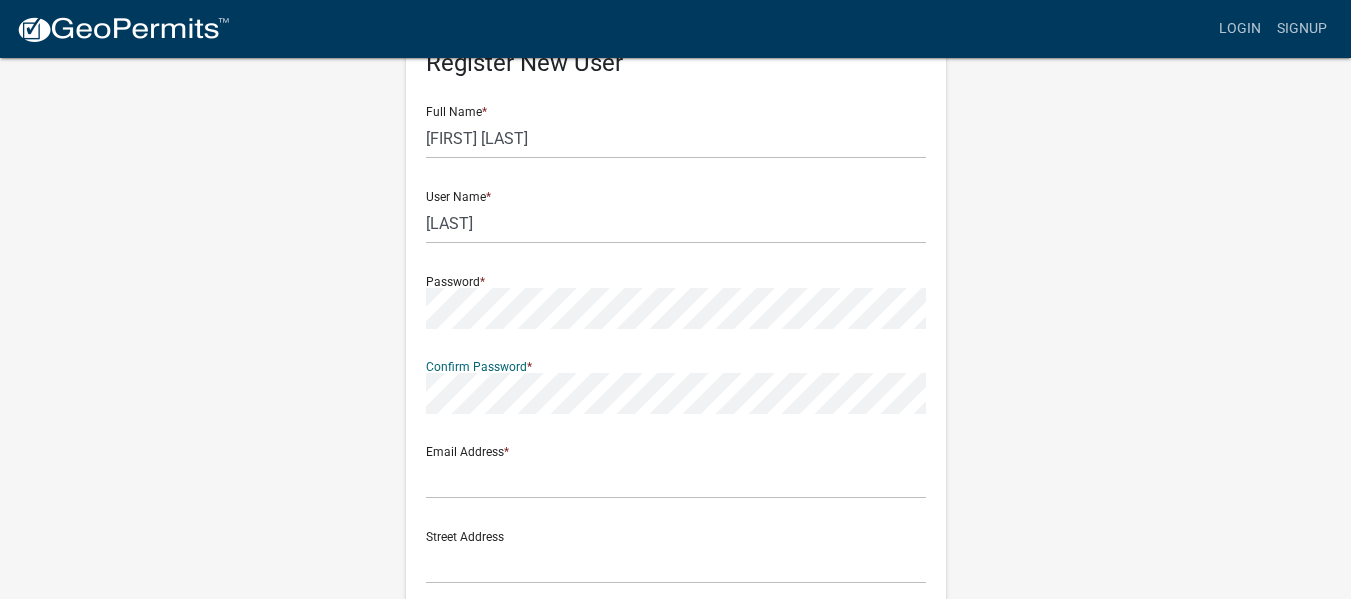scroll, scrollTop: 76, scrollLeft: 0, axis: vertical 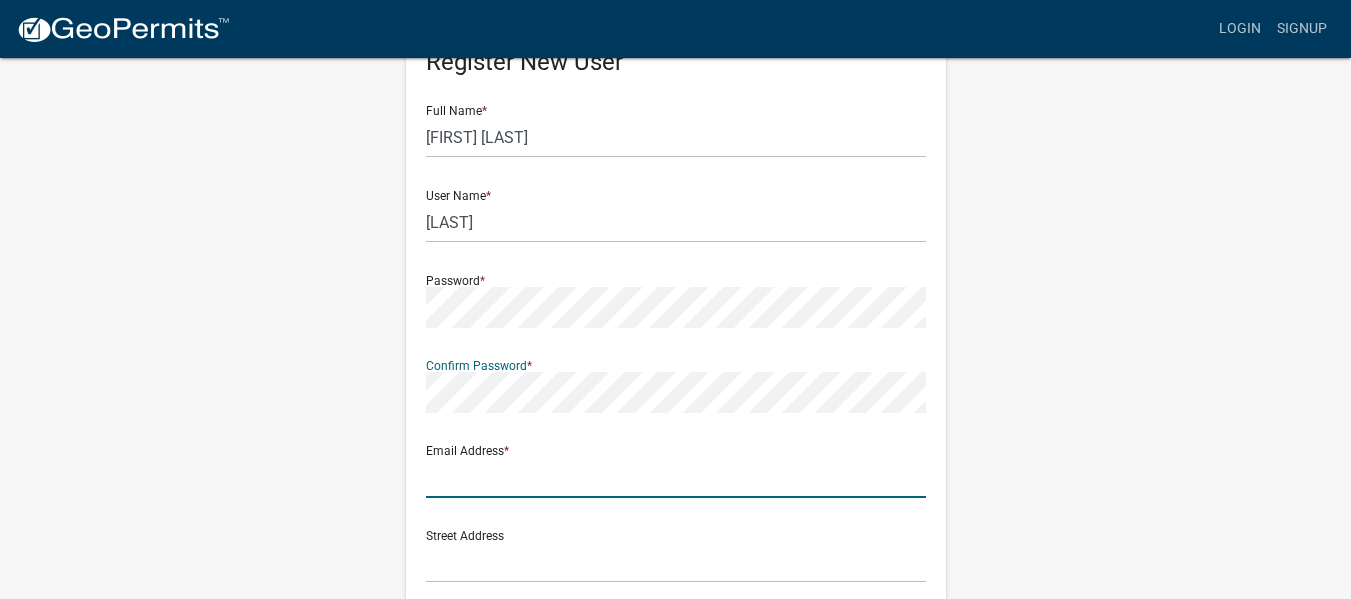 click 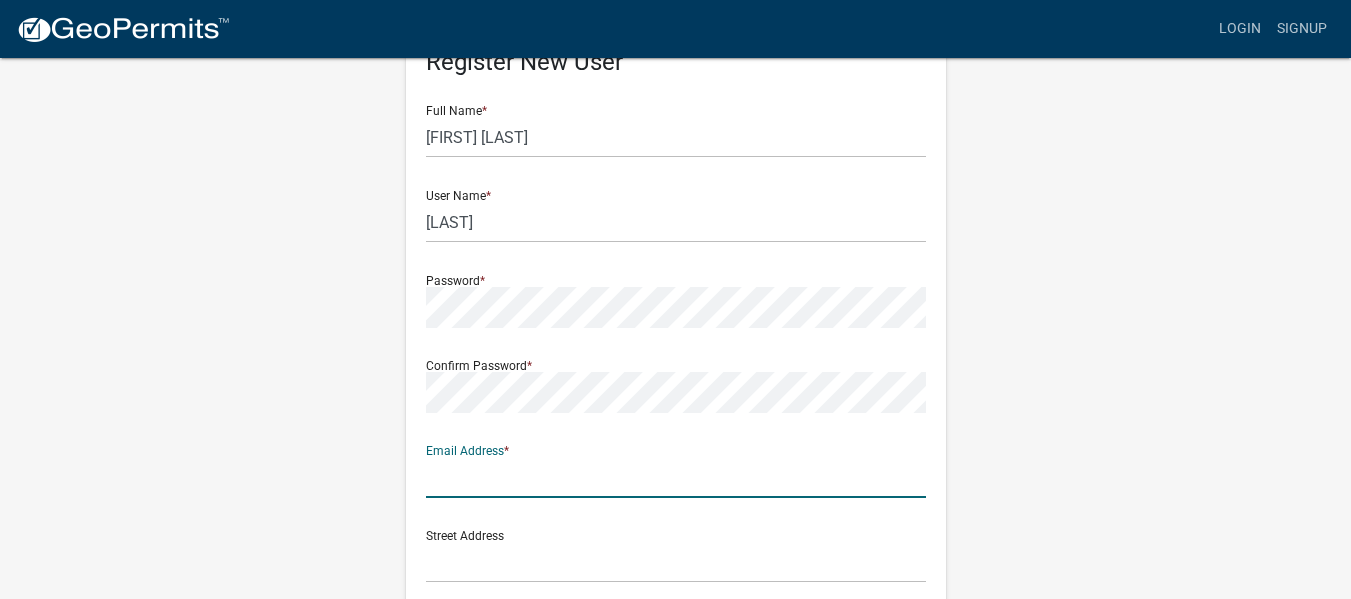 type on "2" 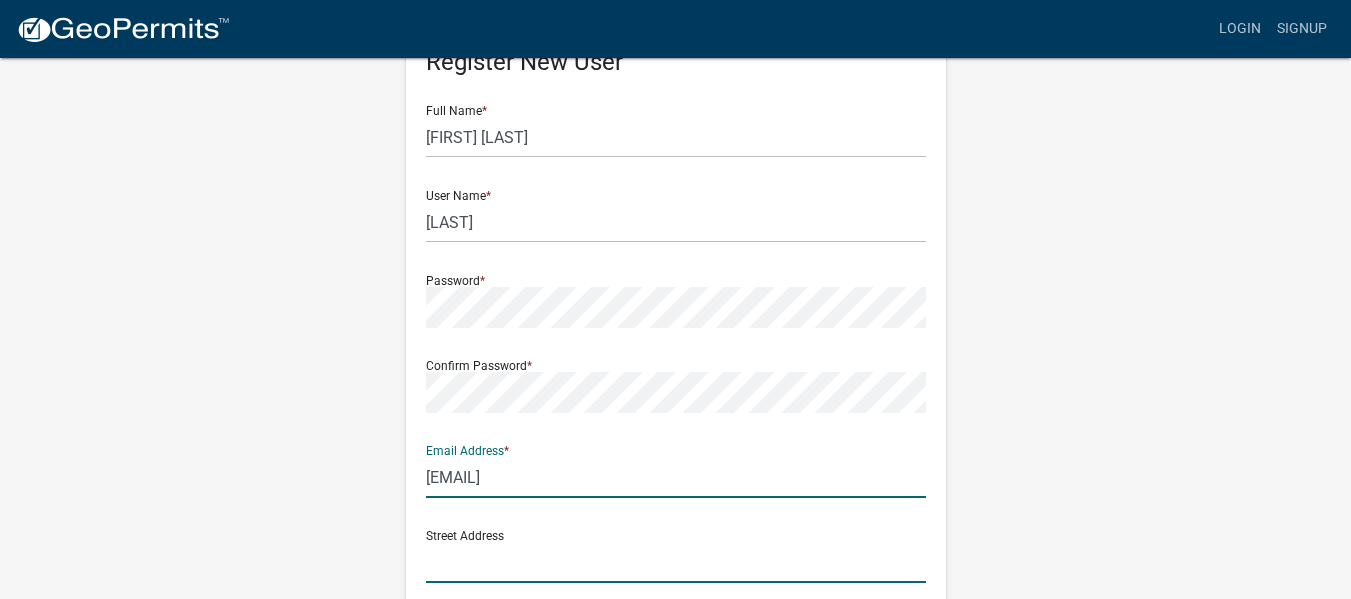 type on "103 Main Street" 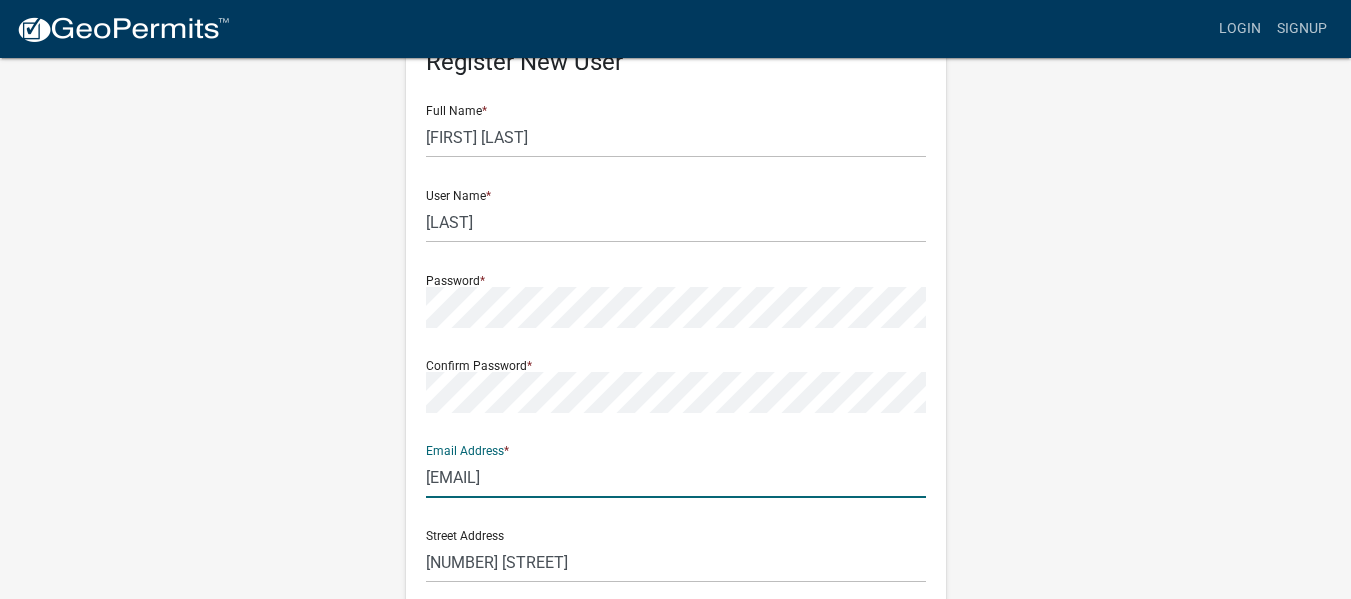 type on "Butler" 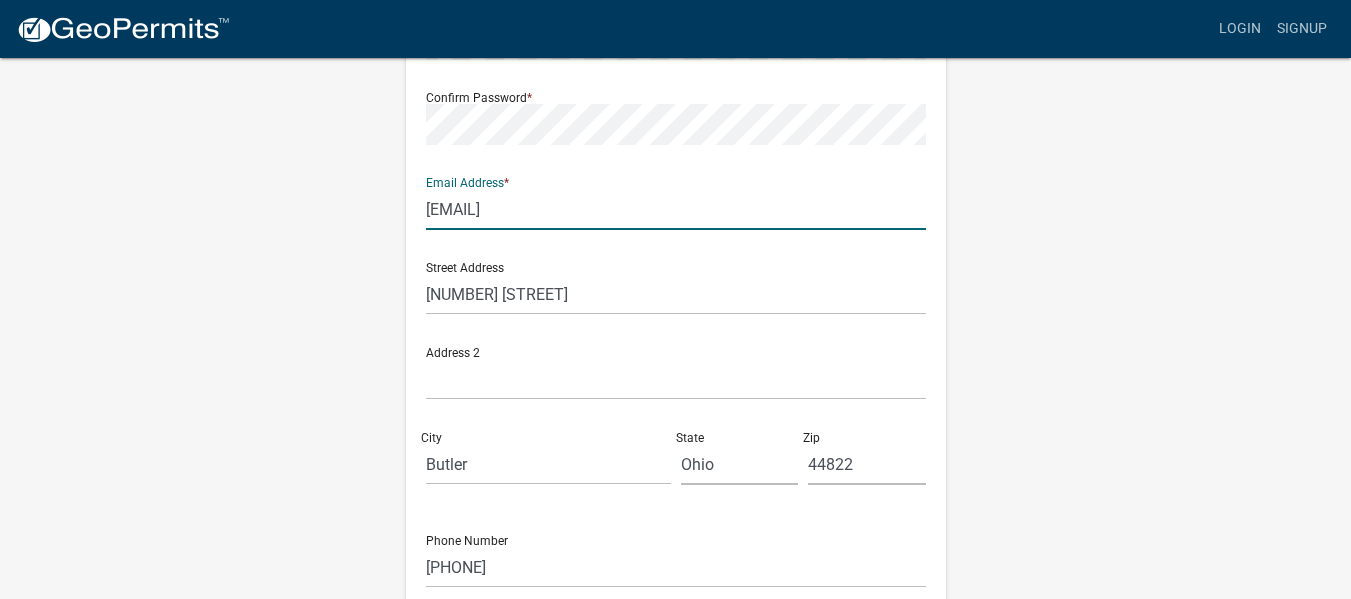scroll, scrollTop: 345, scrollLeft: 0, axis: vertical 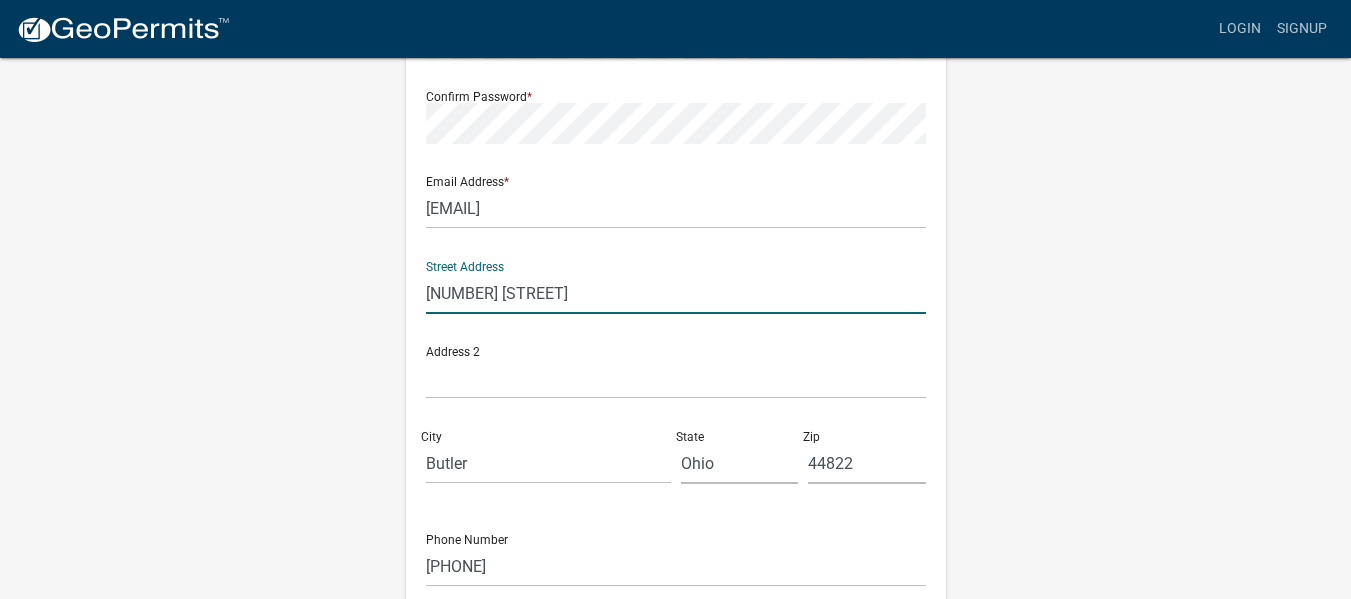 drag, startPoint x: 542, startPoint y: 300, endPoint x: 409, endPoint y: 281, distance: 134.3503 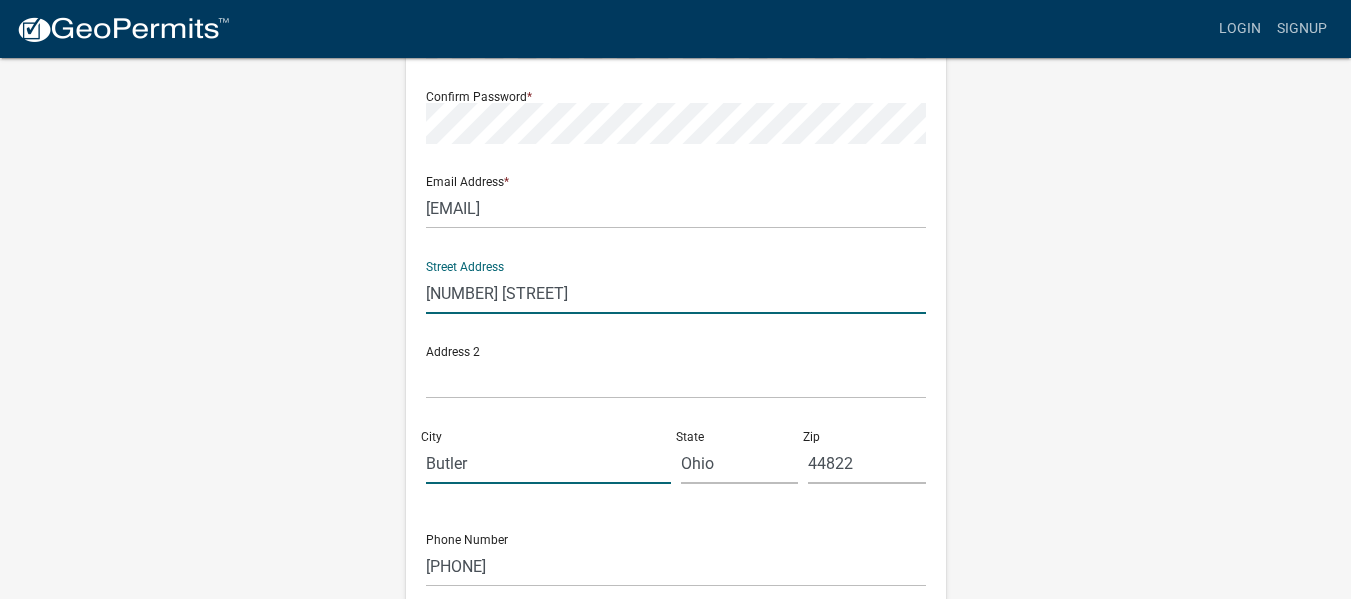 click on "Butler" at bounding box center (548, 463) 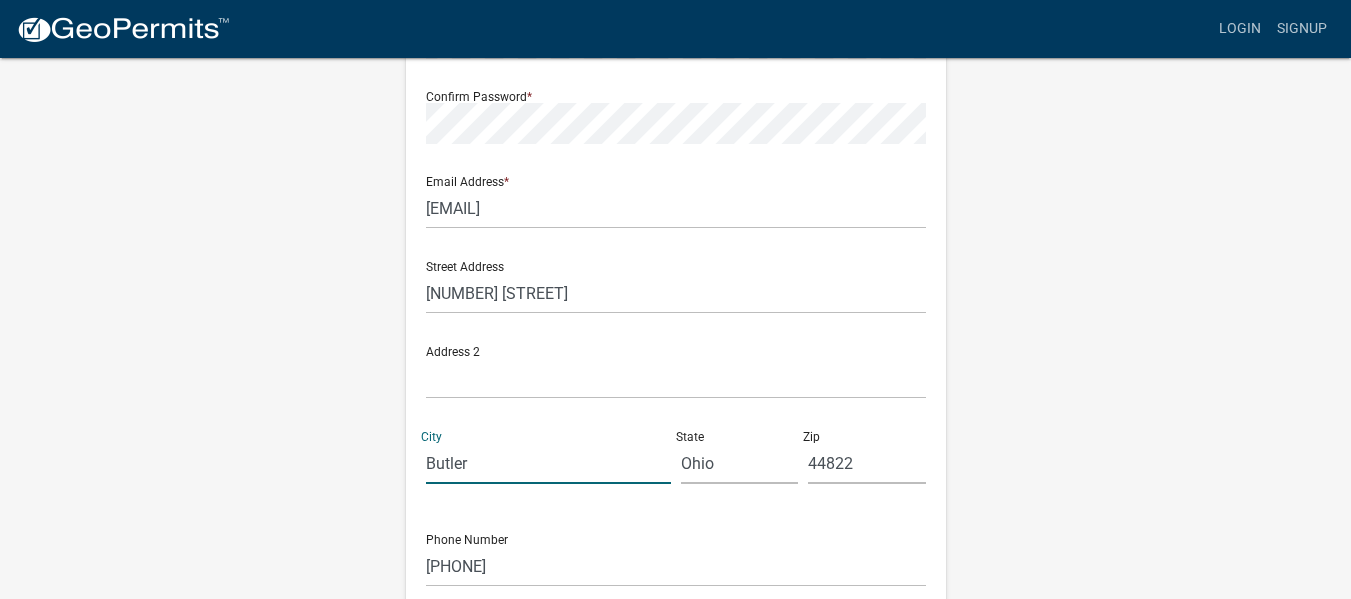 click on "Butler" at bounding box center (548, 463) 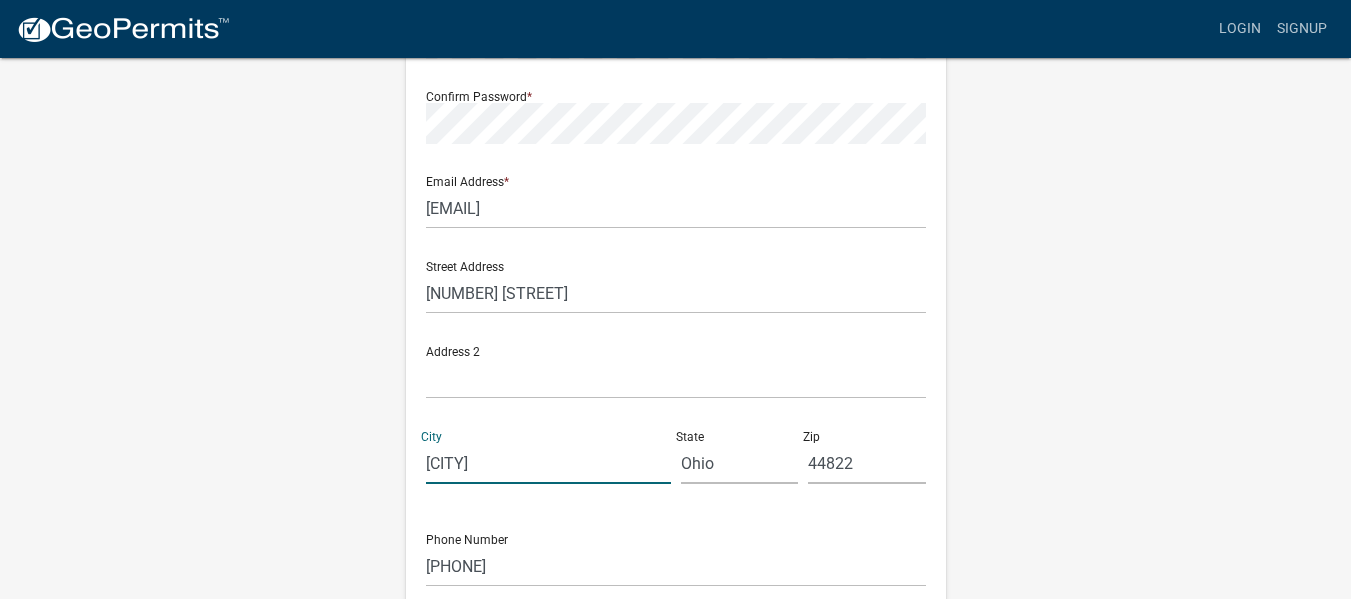 type on "bellville" 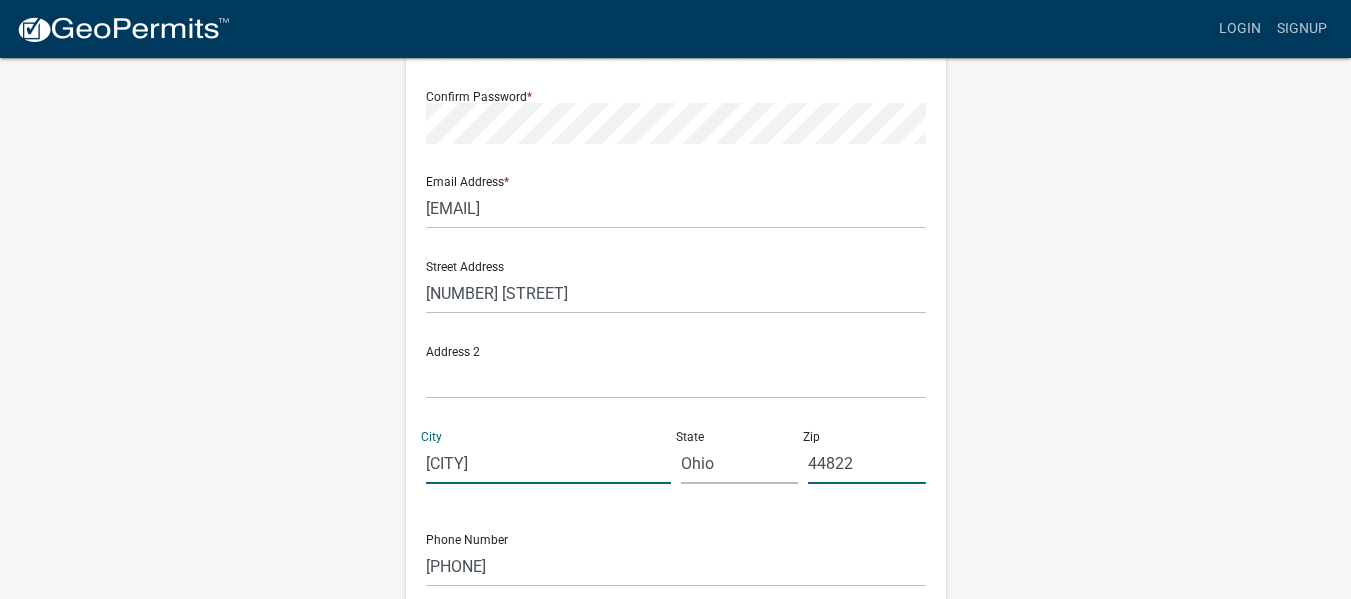 click on "44822" 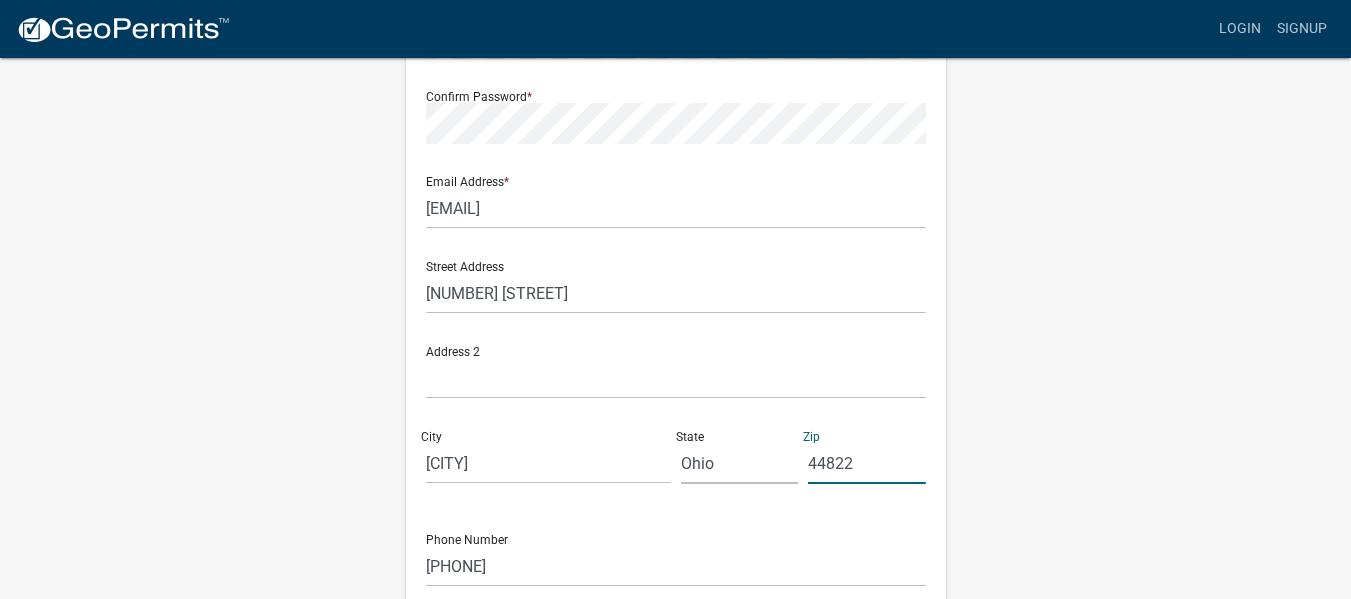 click on "44822" 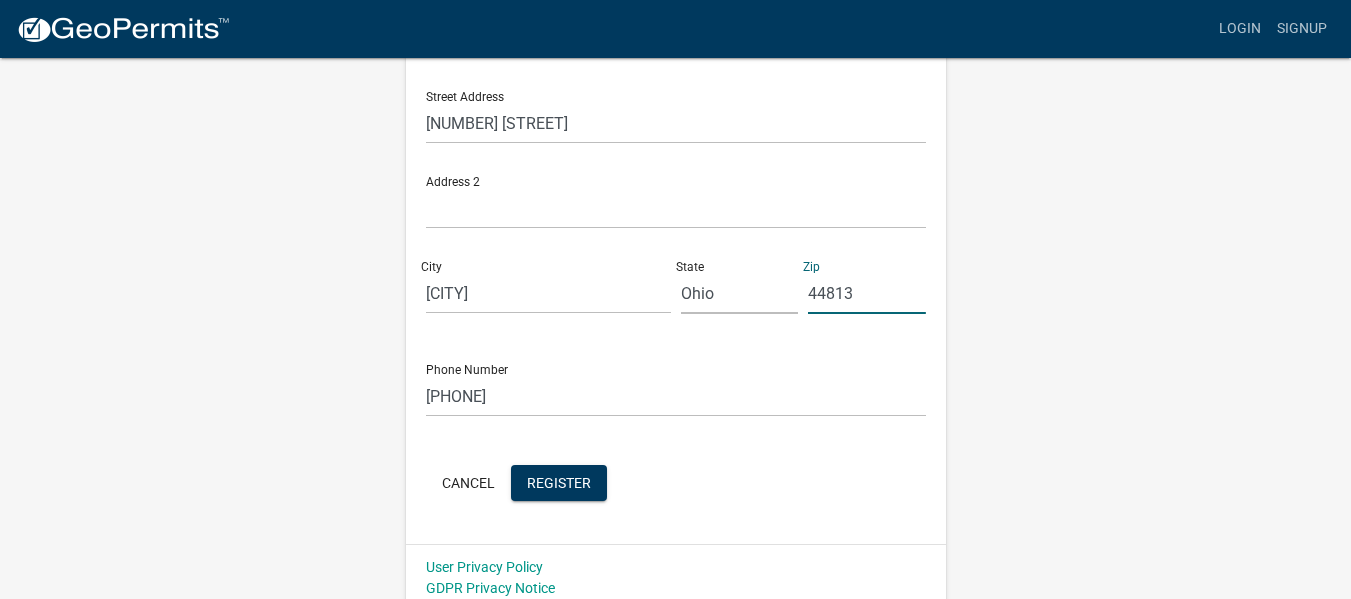 scroll, scrollTop: 527, scrollLeft: 0, axis: vertical 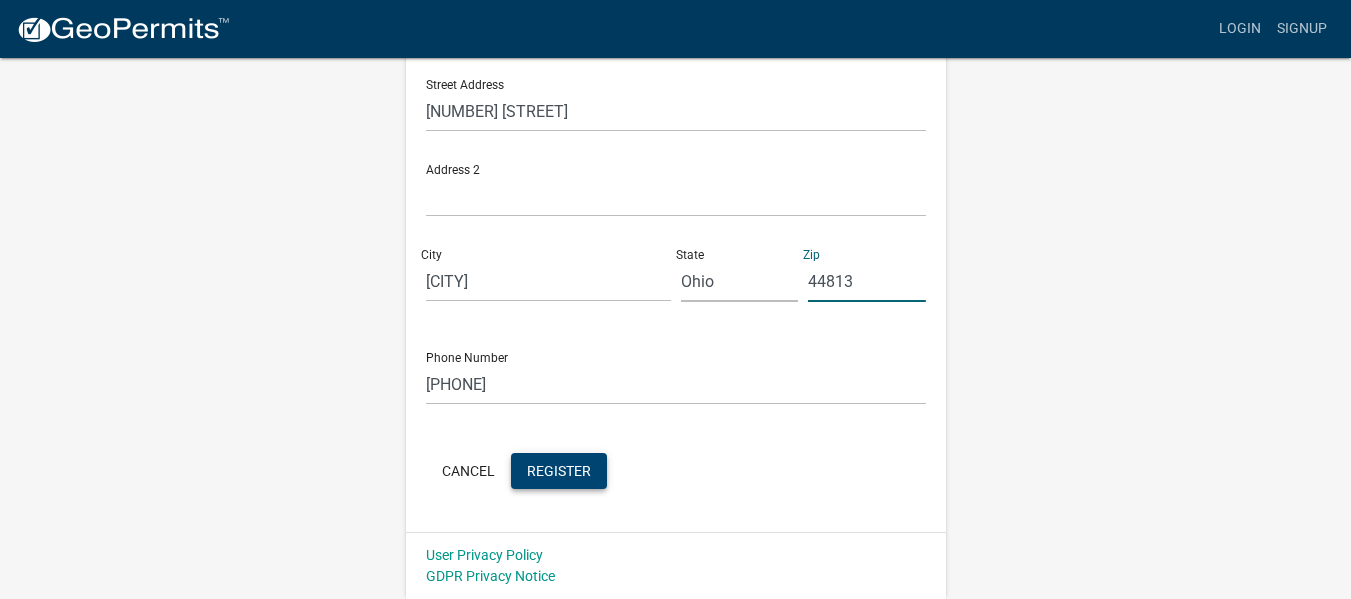 type on "44813" 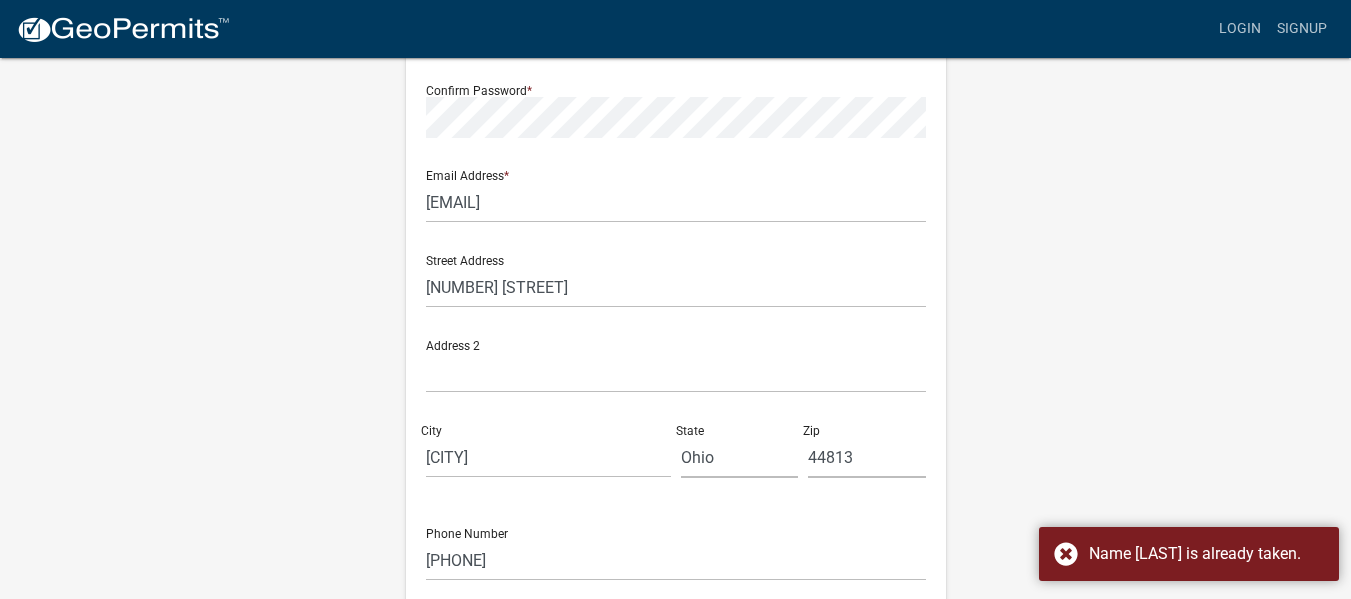 scroll, scrollTop: 527, scrollLeft: 0, axis: vertical 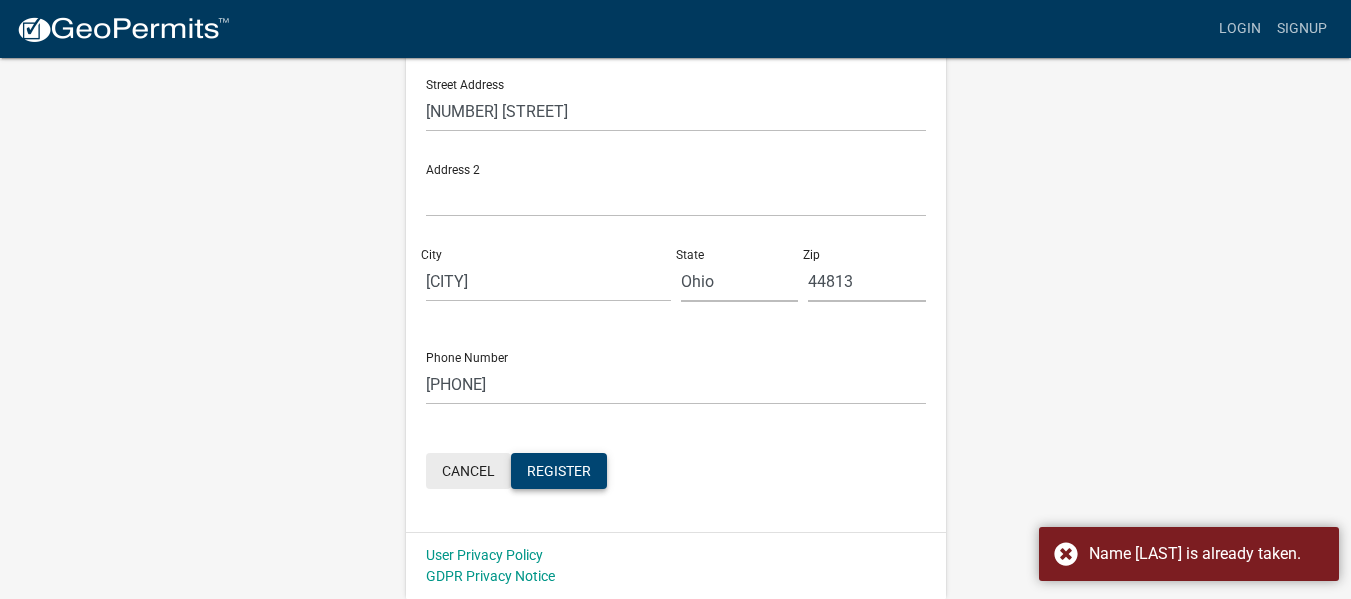 click on "Cancel" 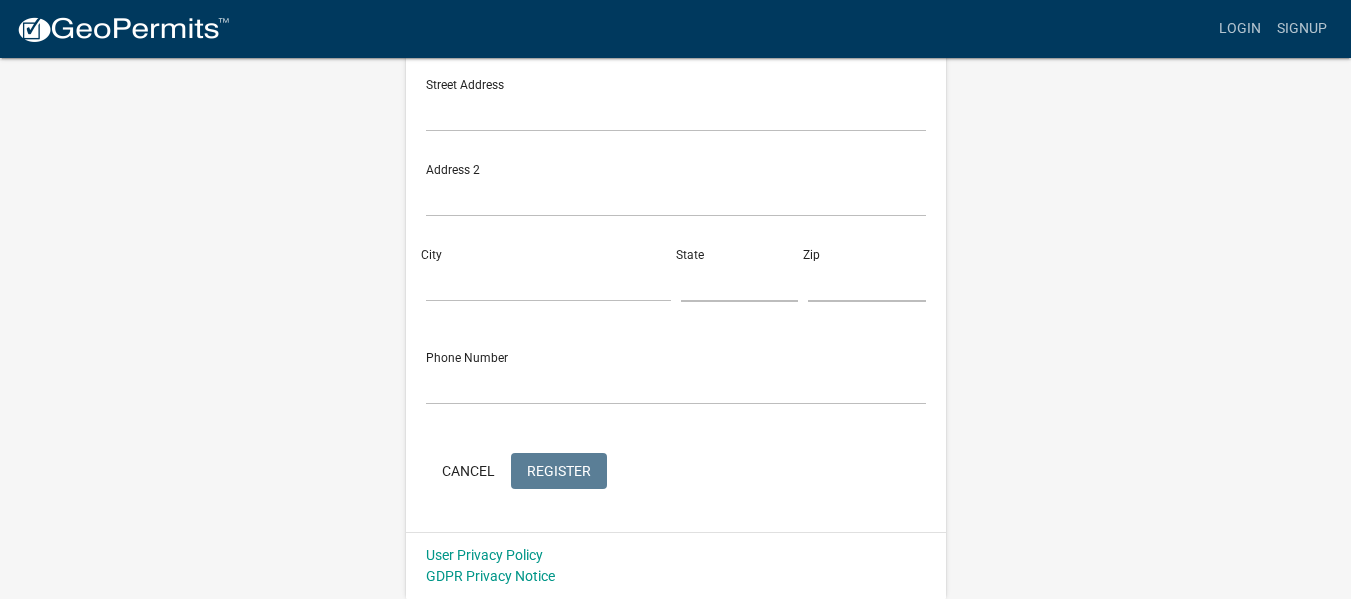 scroll, scrollTop: 526, scrollLeft: 0, axis: vertical 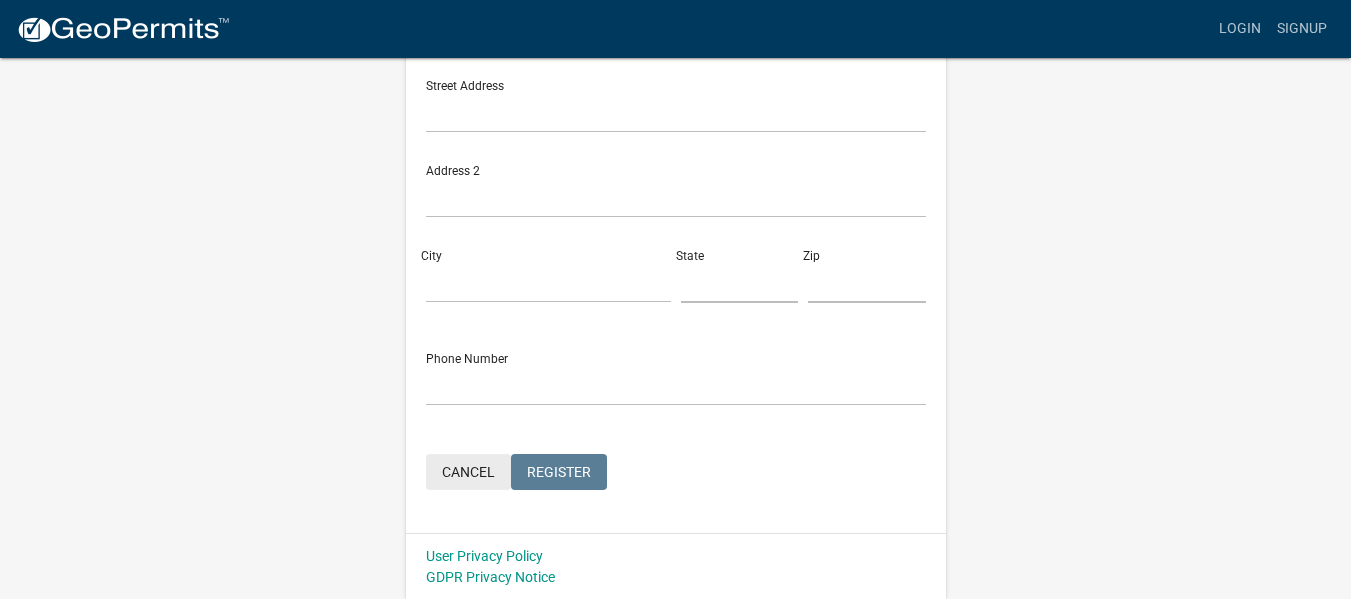 click on "Cancel" 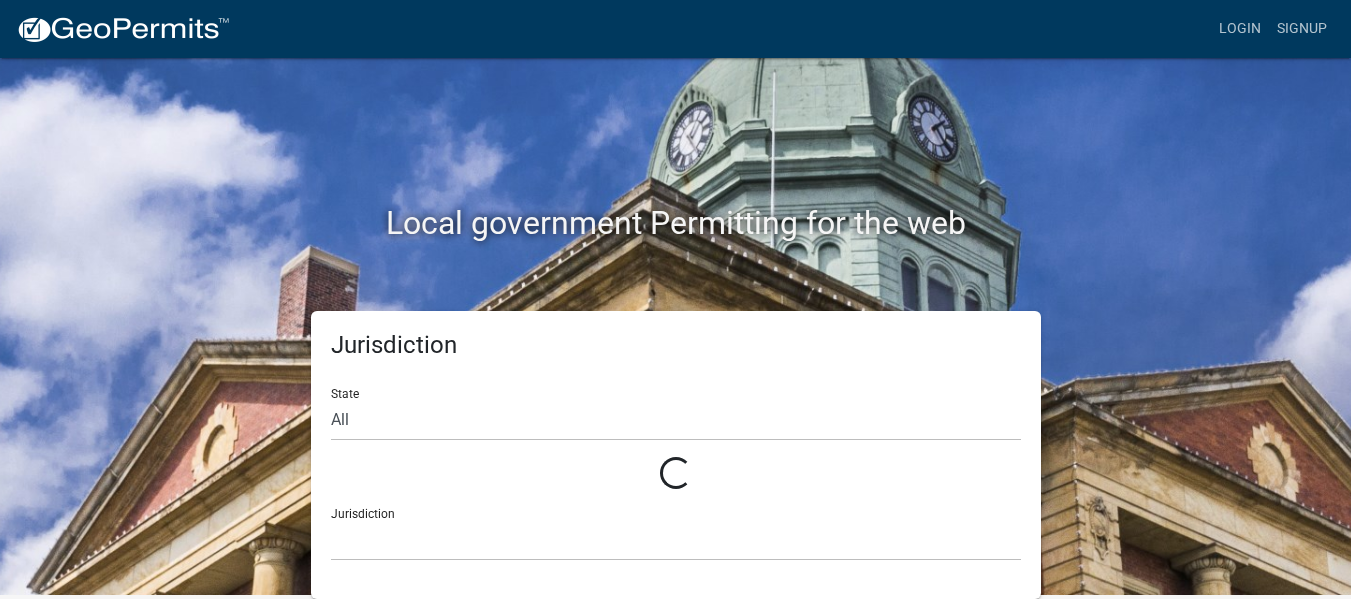 scroll, scrollTop: 0, scrollLeft: 0, axis: both 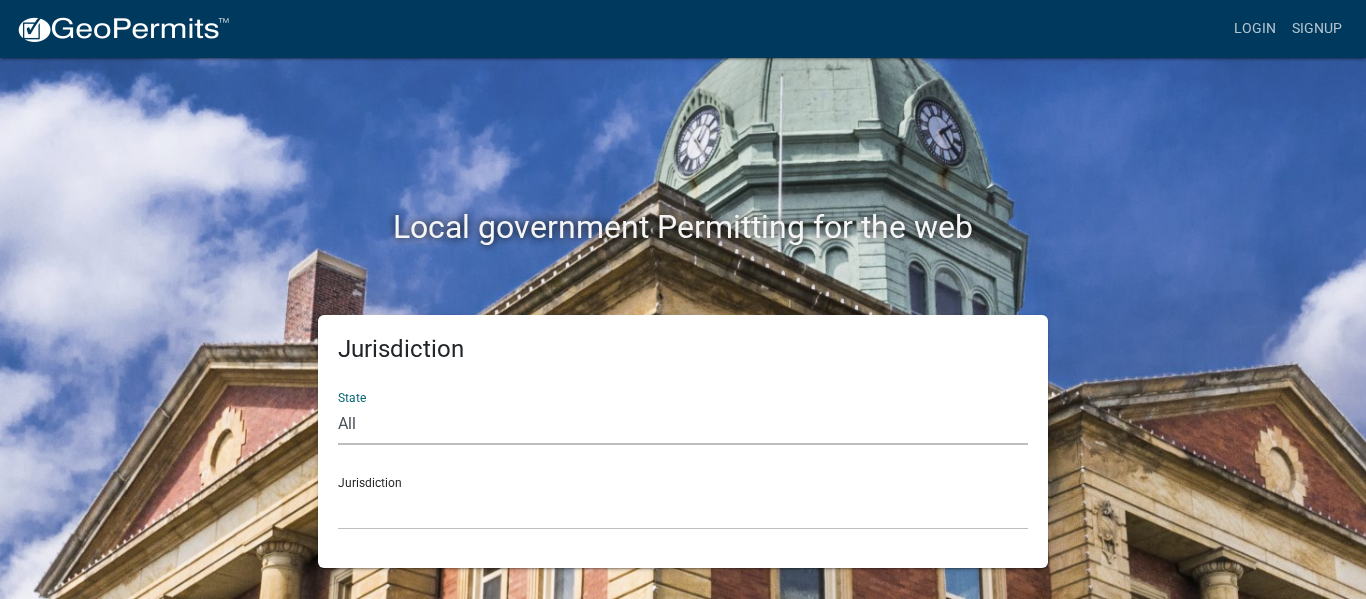 click on "All  Colorado   Georgia   Indiana   Iowa   Kansas   Minnesota   Ohio   South Carolina   Wisconsin" 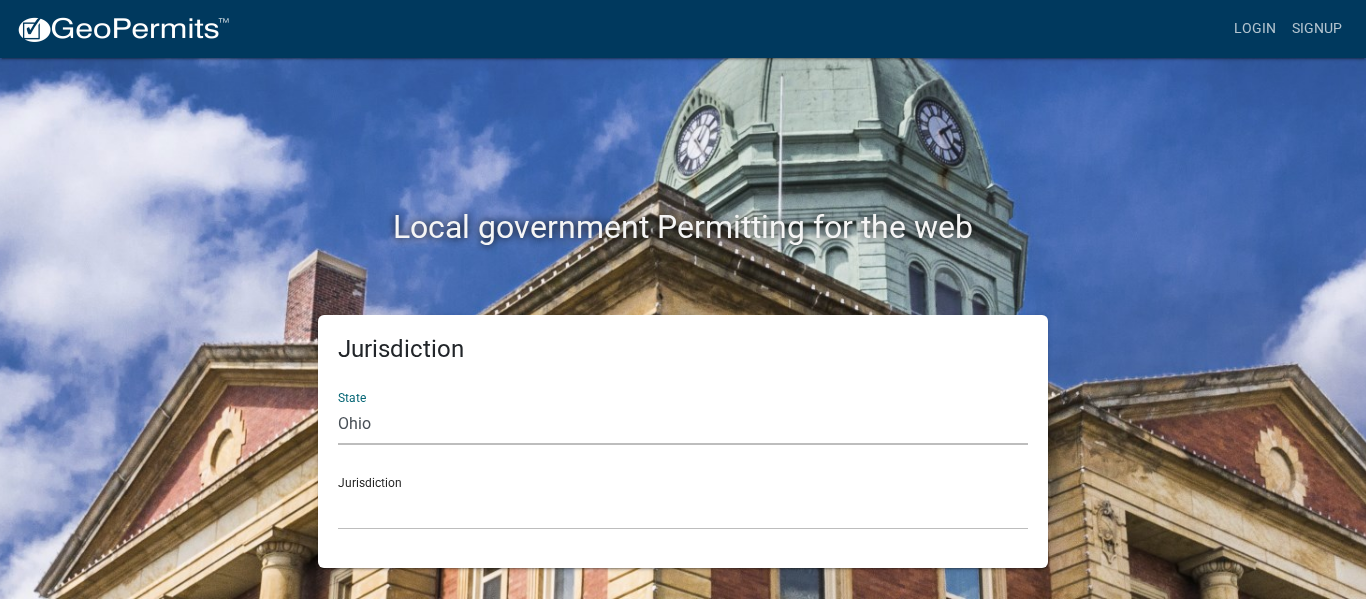 click on "All  Colorado   Georgia   Indiana   Iowa   Kansas   Minnesota   Ohio   South Carolina   Wisconsin" 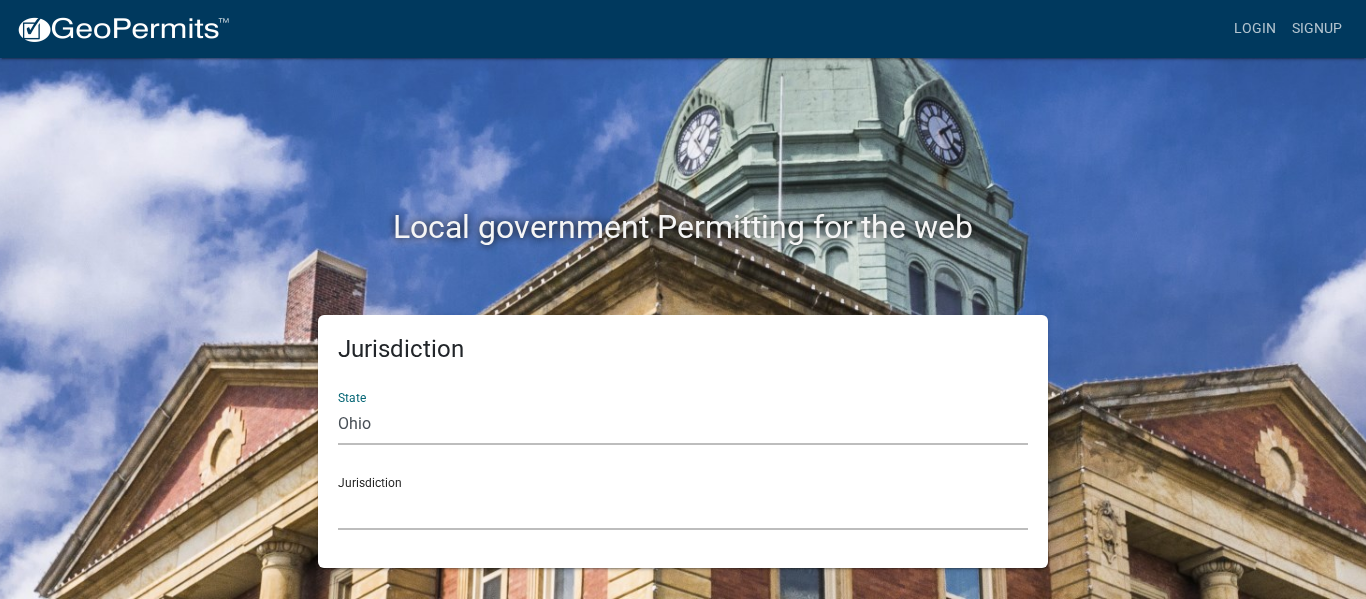 click on "Richland County, Ohio" 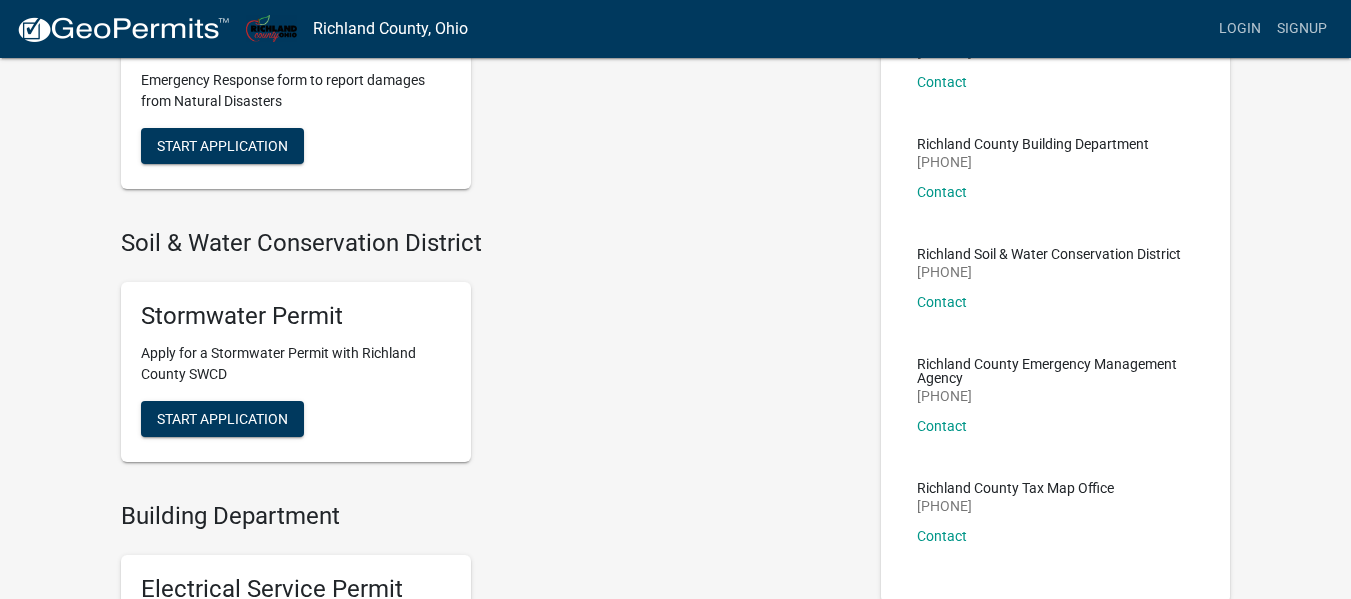 scroll, scrollTop: 245, scrollLeft: 0, axis: vertical 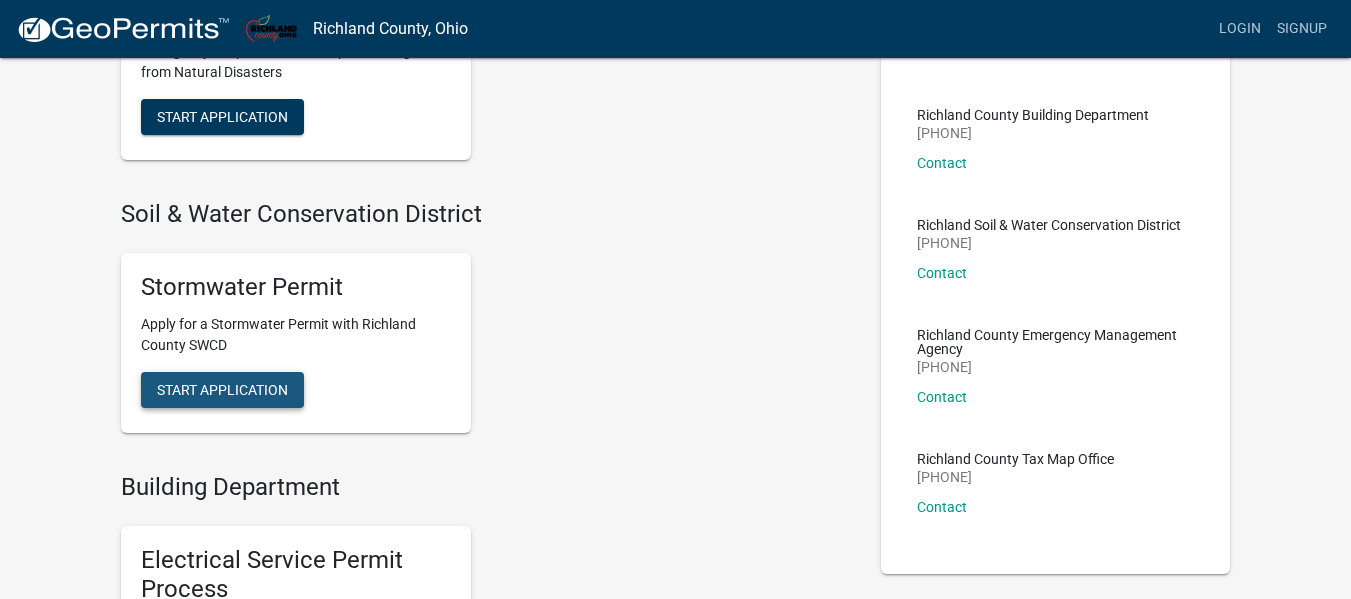 click on "Start Application" at bounding box center [222, 389] 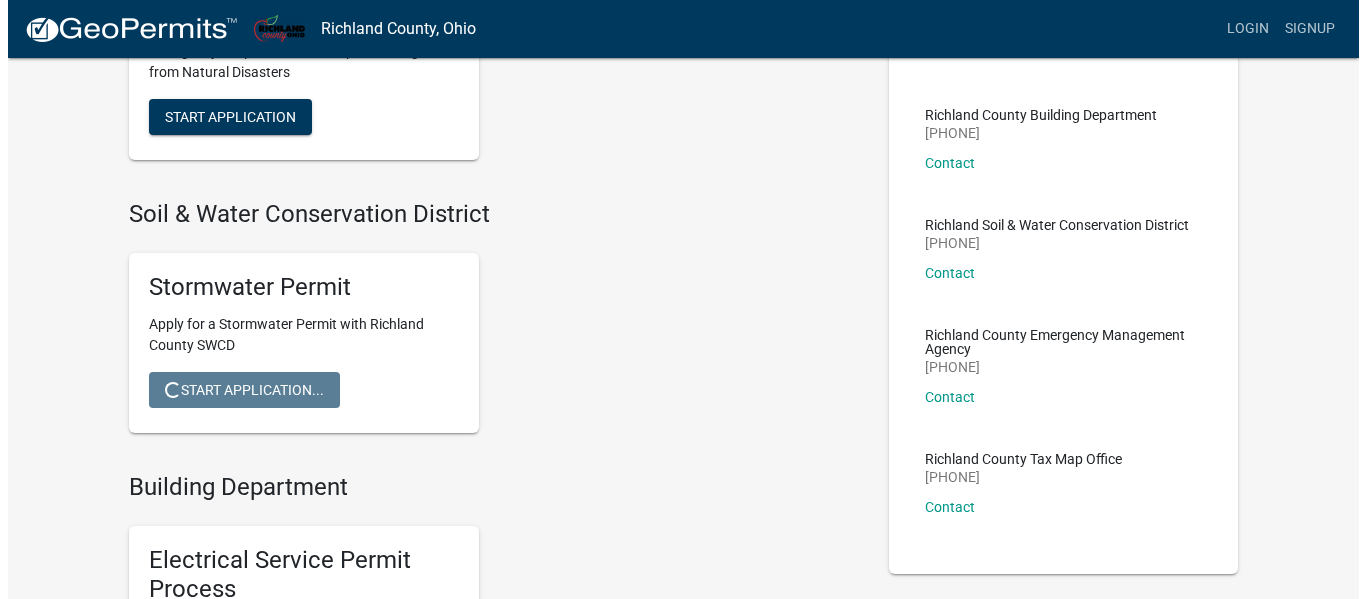 scroll, scrollTop: 0, scrollLeft: 0, axis: both 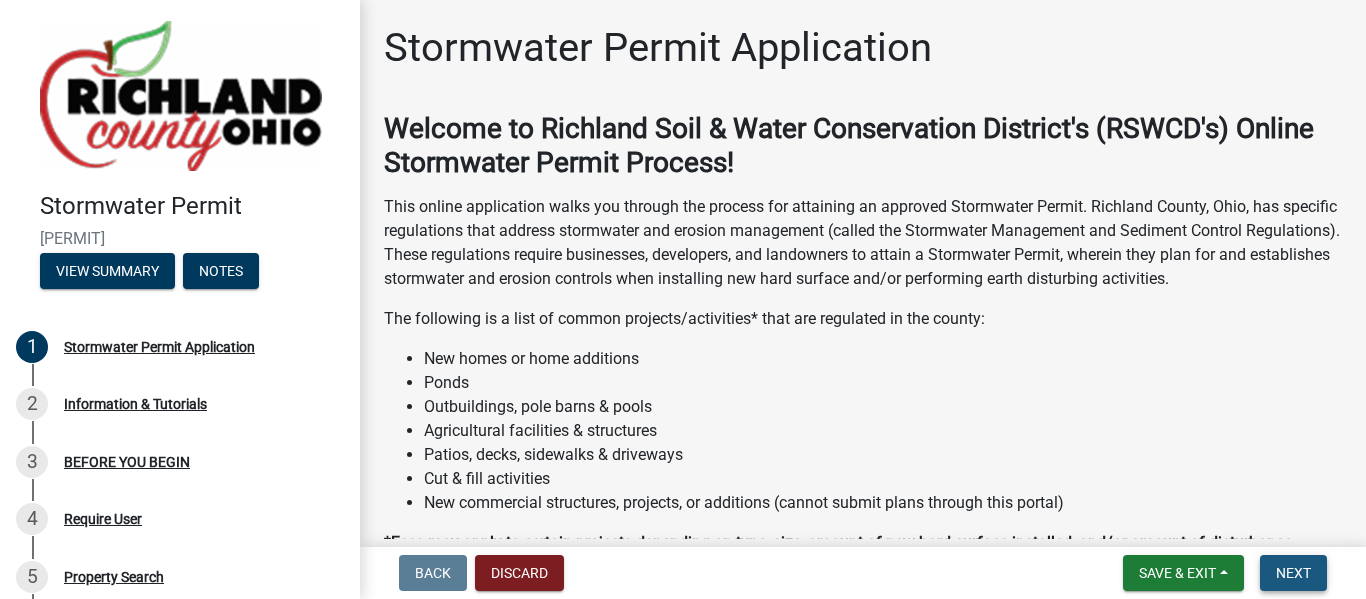 click on "Next" at bounding box center (1293, 573) 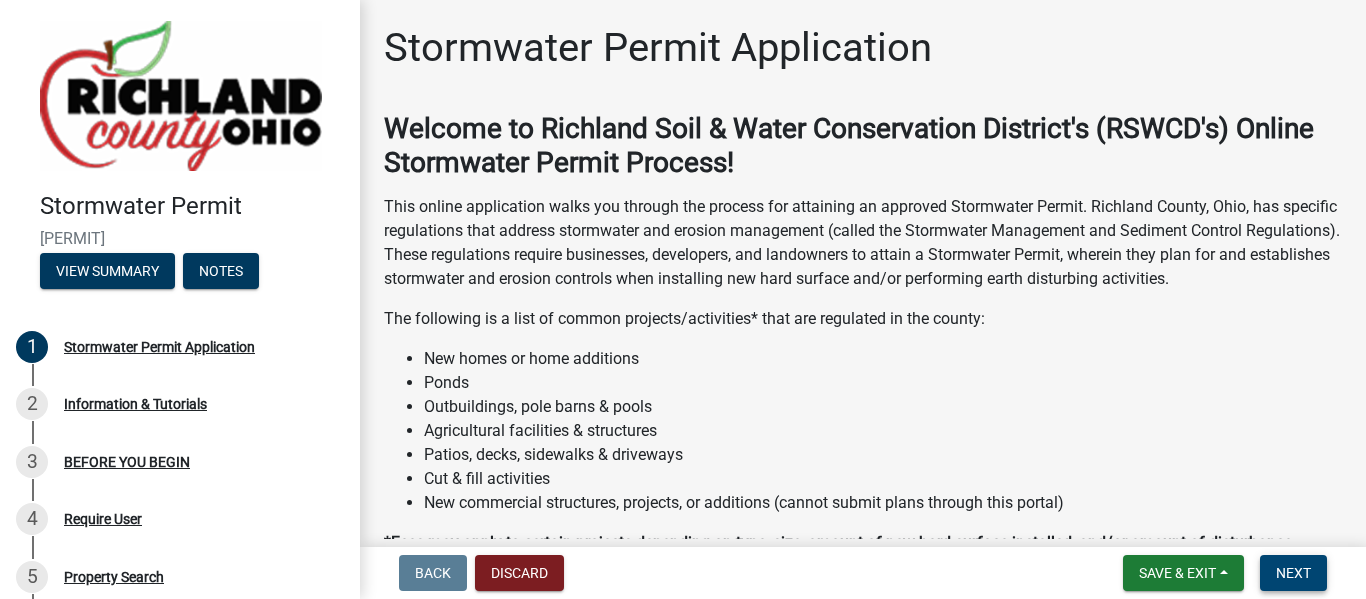 click on "Next" at bounding box center [1293, 573] 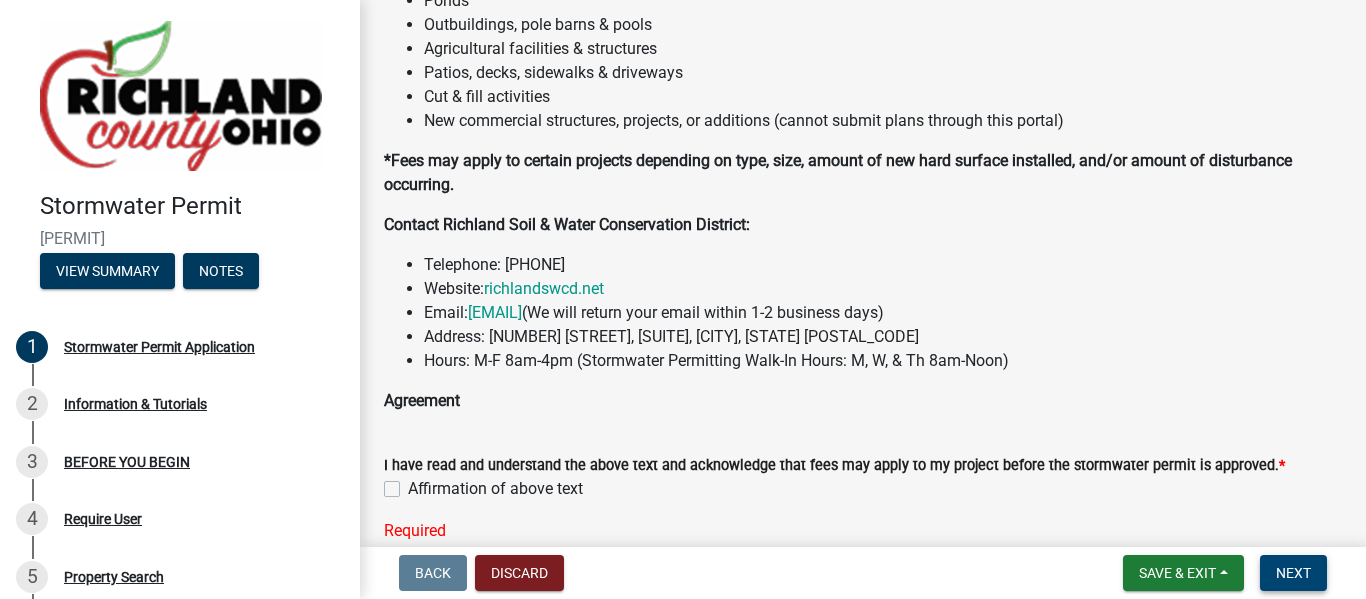 scroll, scrollTop: 453, scrollLeft: 0, axis: vertical 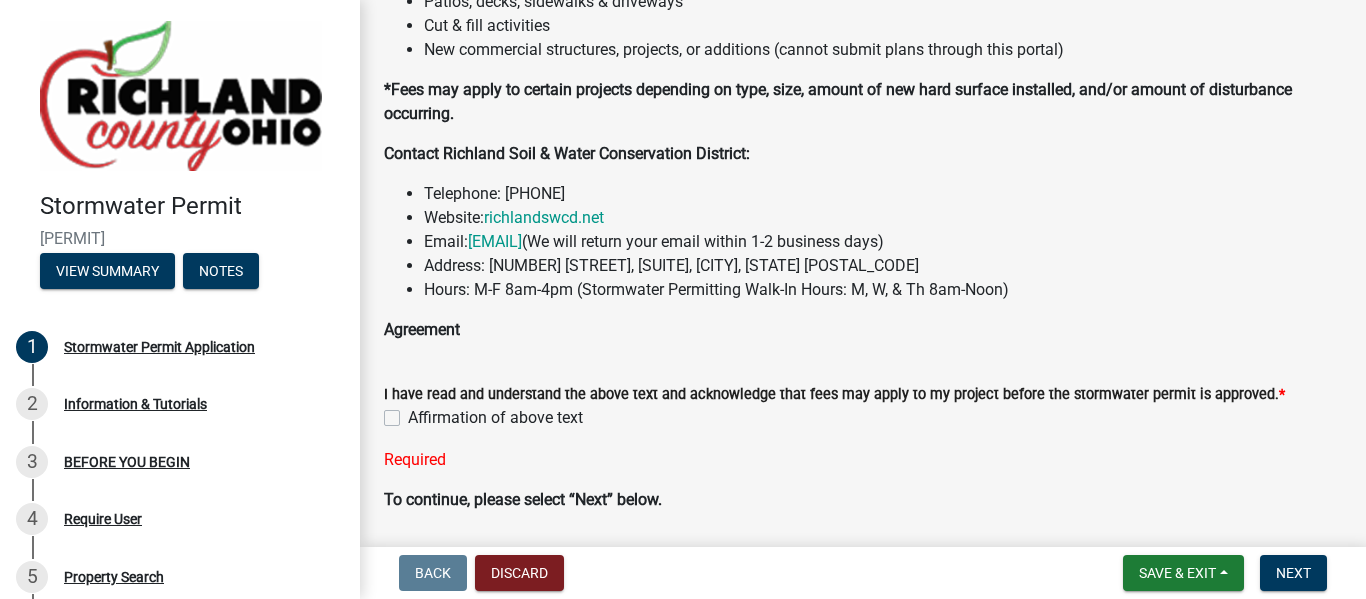 click on "Affirmation of above text" 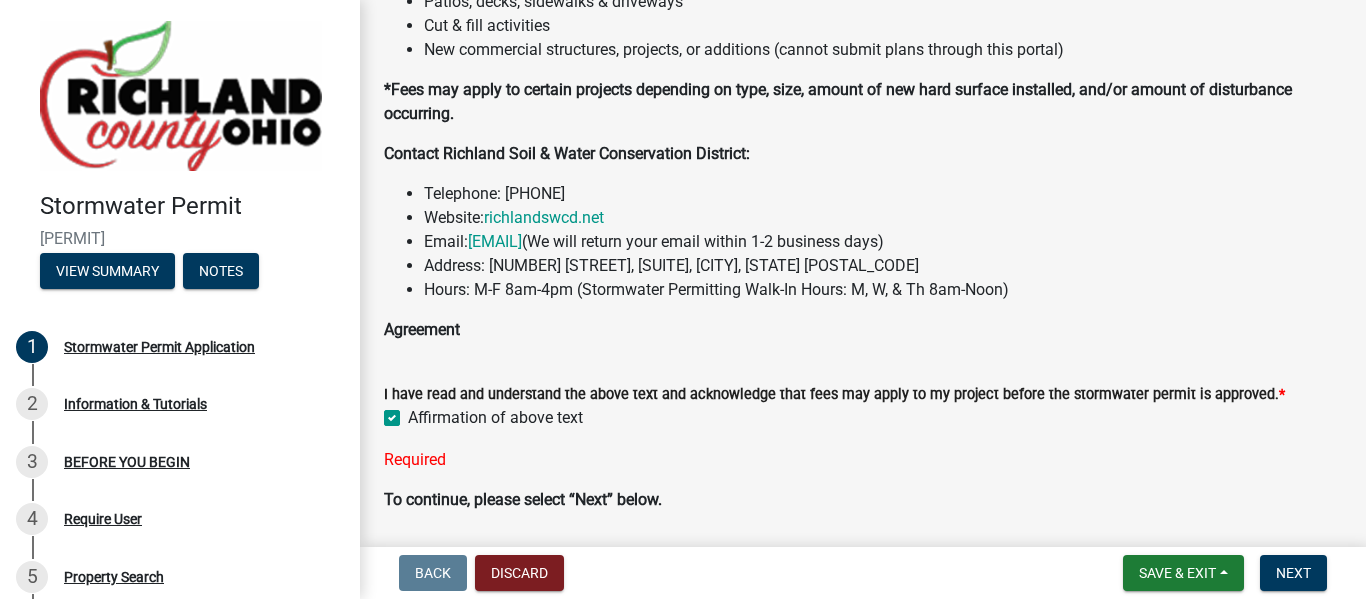 checkbox on "true" 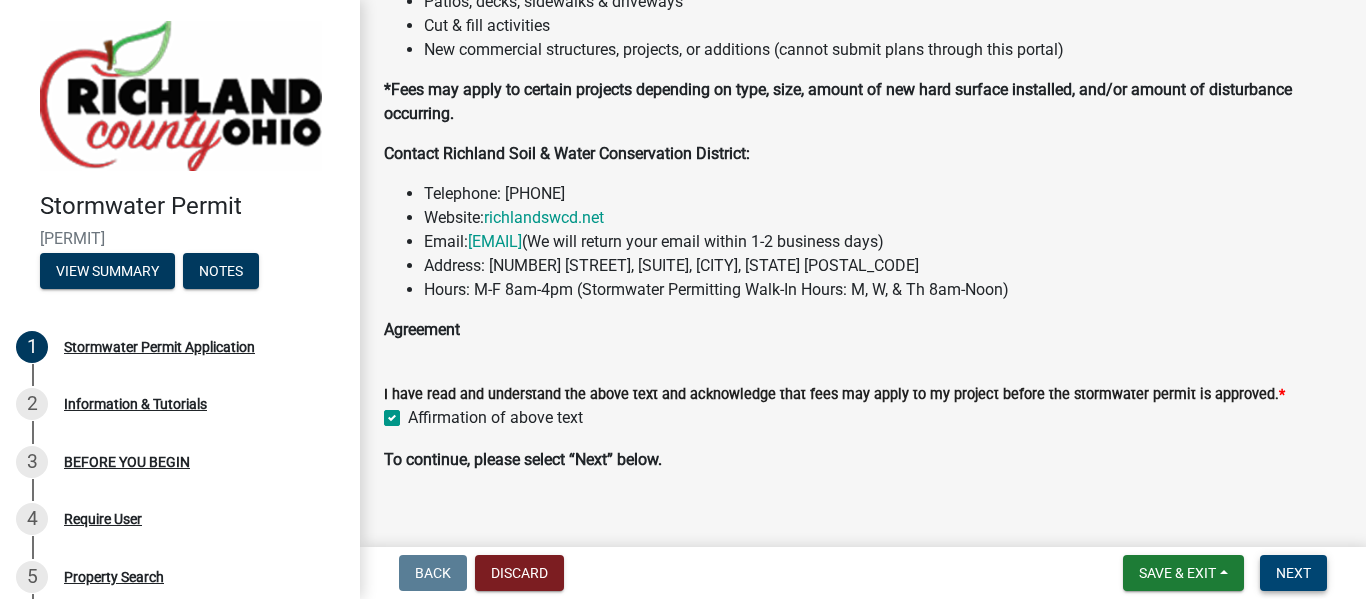 click on "Next" at bounding box center (1293, 573) 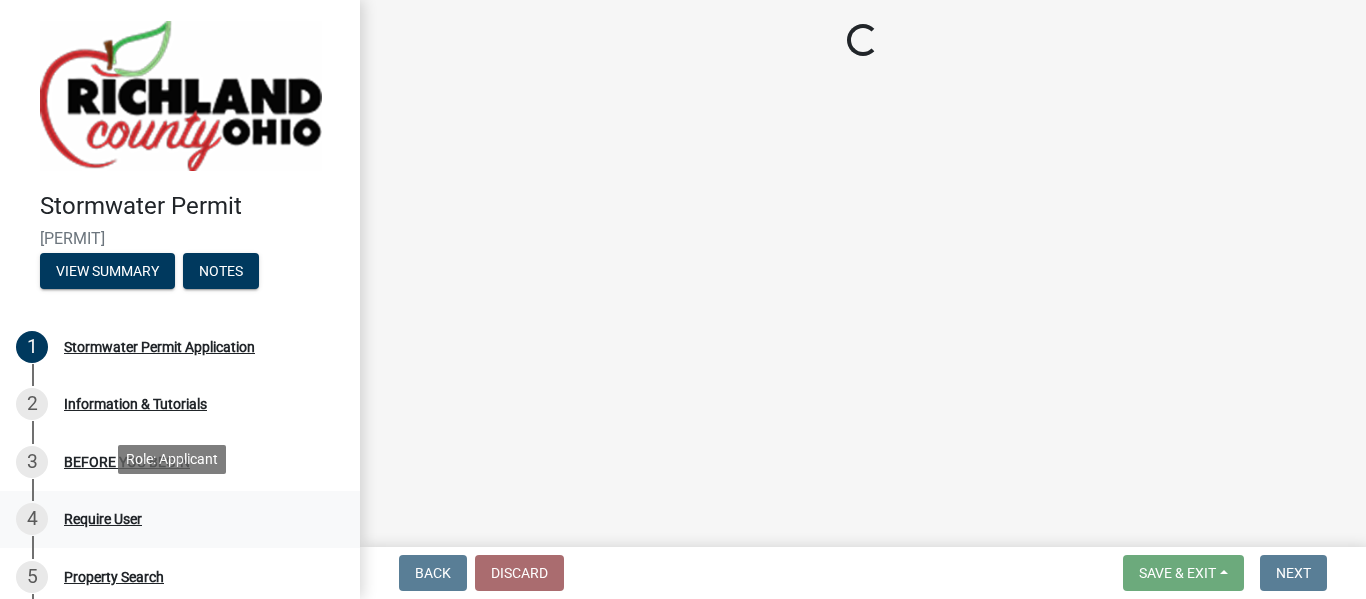 click on "Require User" at bounding box center [103, 519] 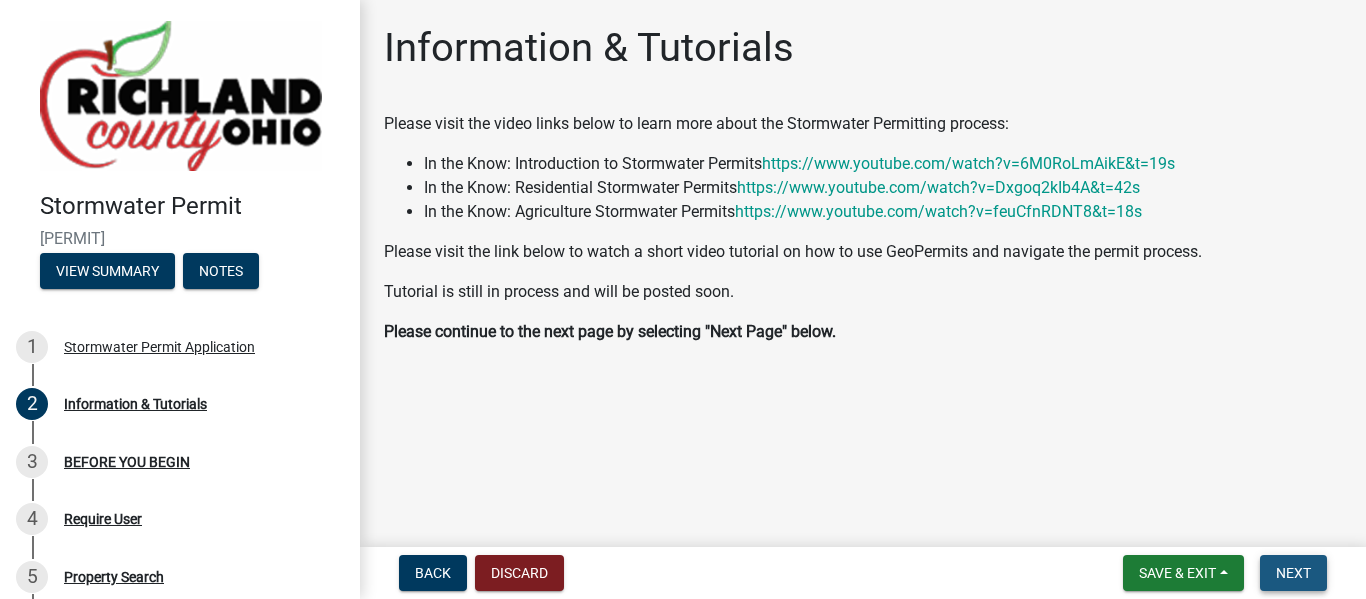 click on "Next" at bounding box center [1293, 573] 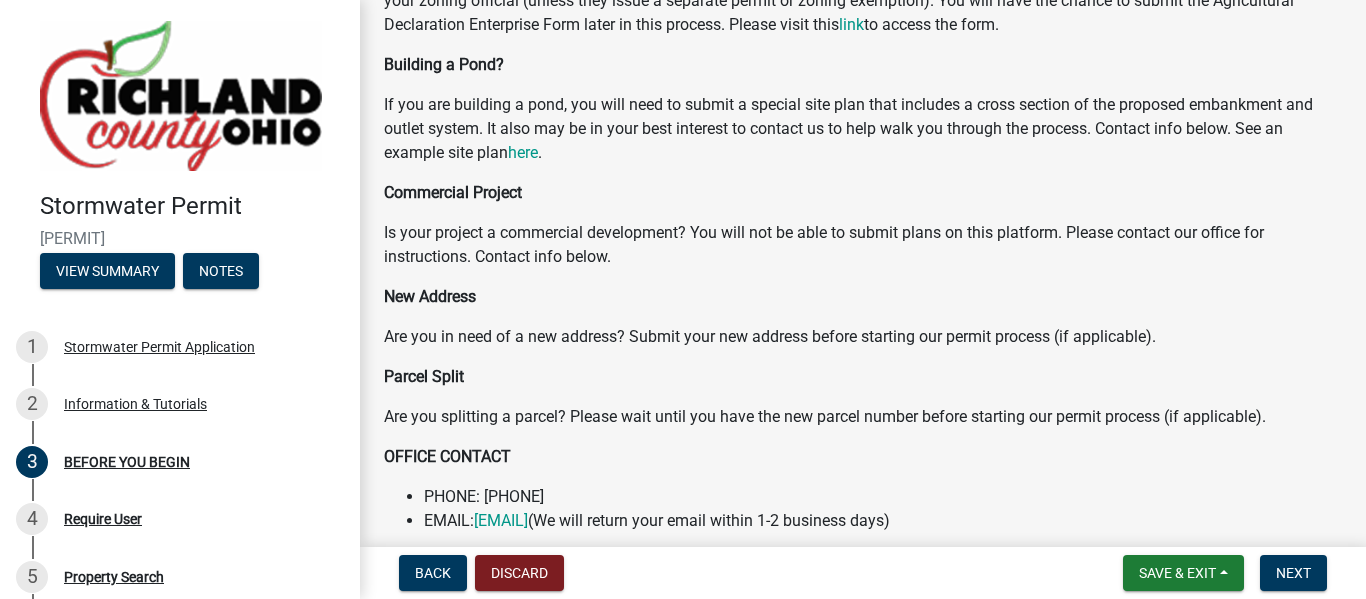 scroll, scrollTop: 893, scrollLeft: 0, axis: vertical 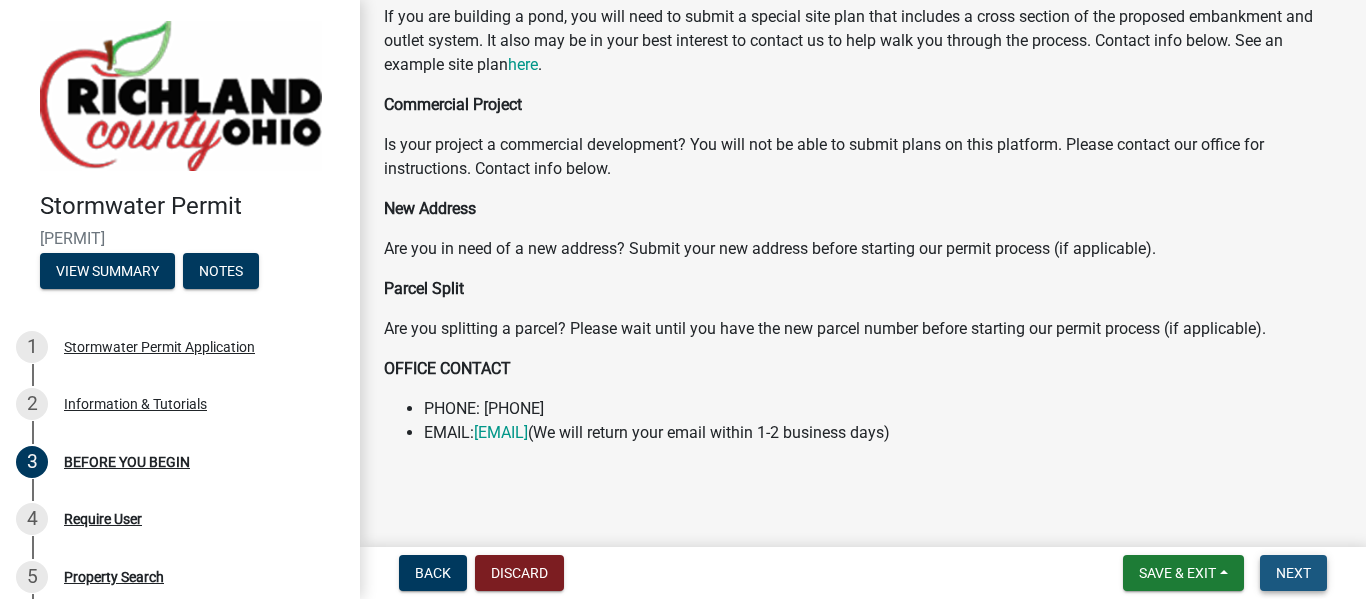 click on "Next" at bounding box center [1293, 573] 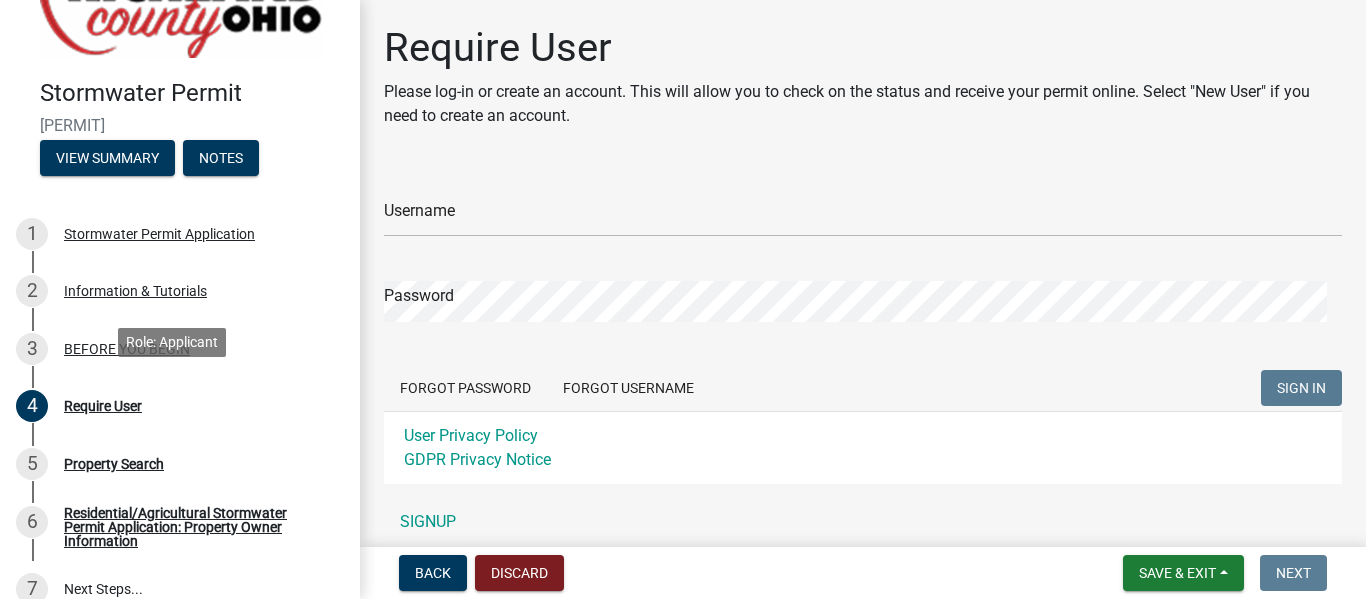 scroll, scrollTop: 118, scrollLeft: 0, axis: vertical 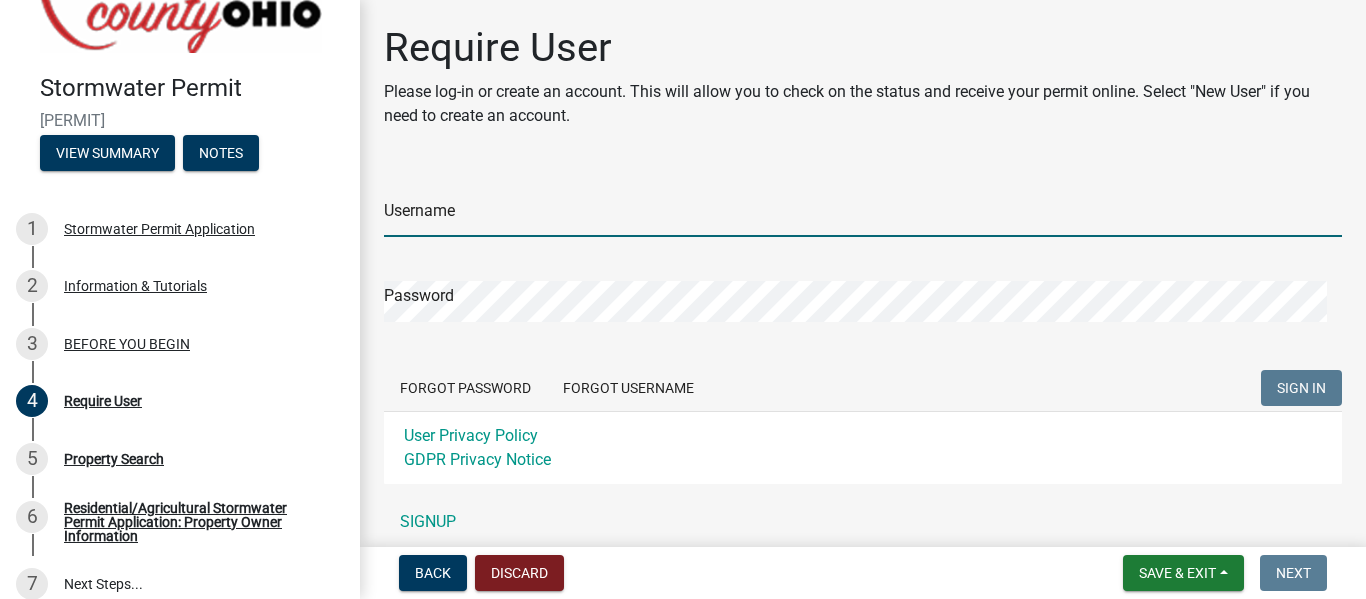 click on "Username" at bounding box center (863, 216) 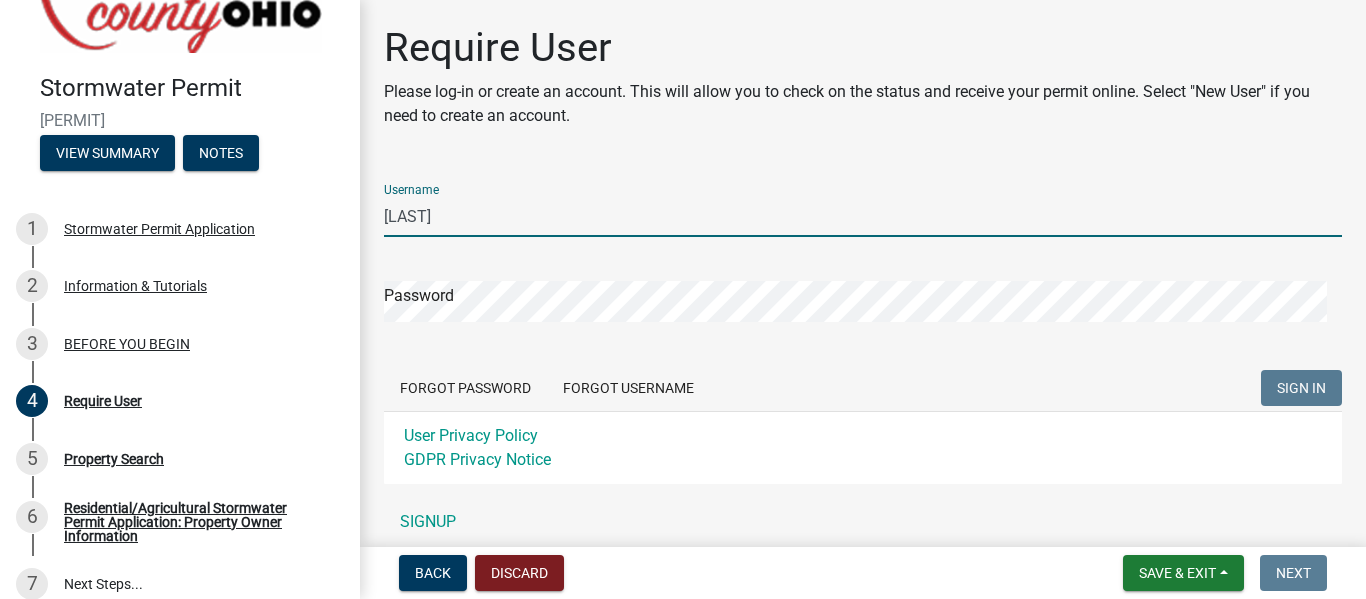 type on "kweikle" 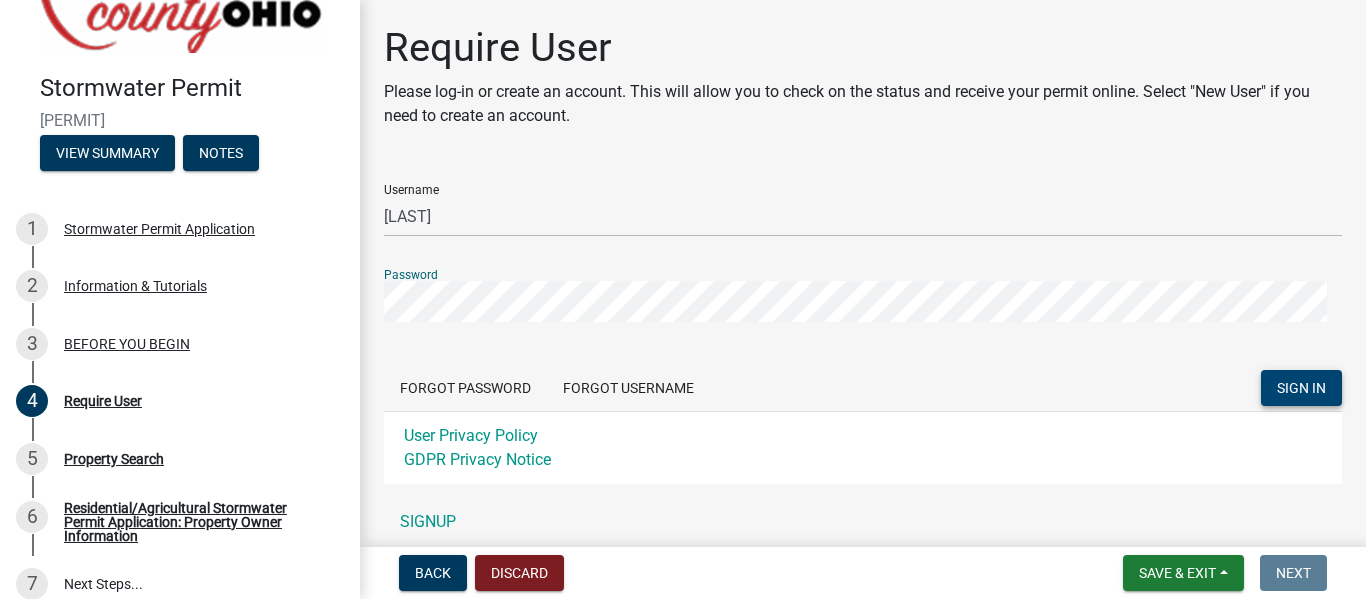click on "SIGN IN" 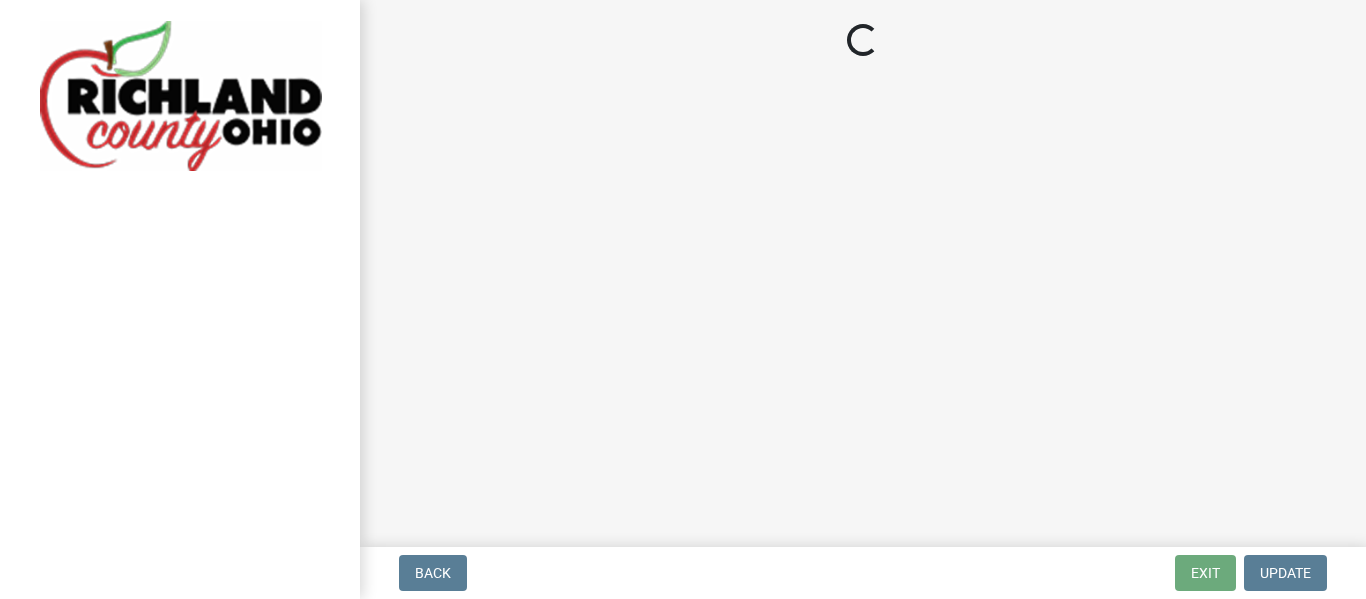 scroll, scrollTop: 0, scrollLeft: 0, axis: both 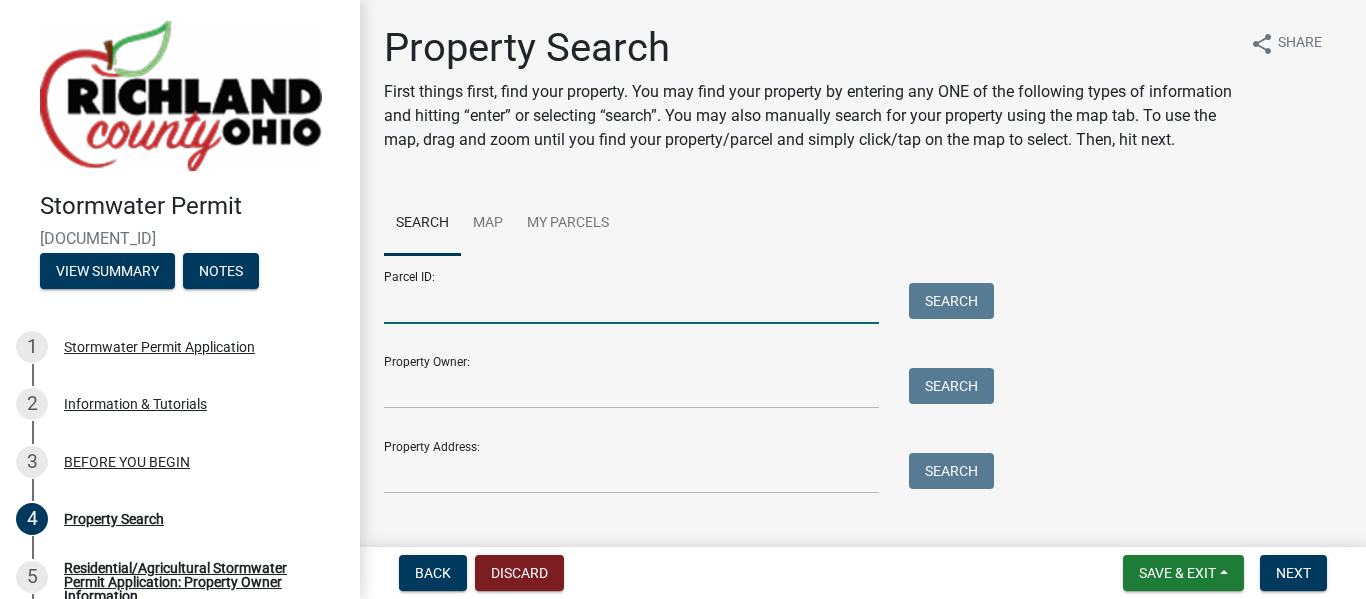 click on "Parcel ID:" at bounding box center (631, 303) 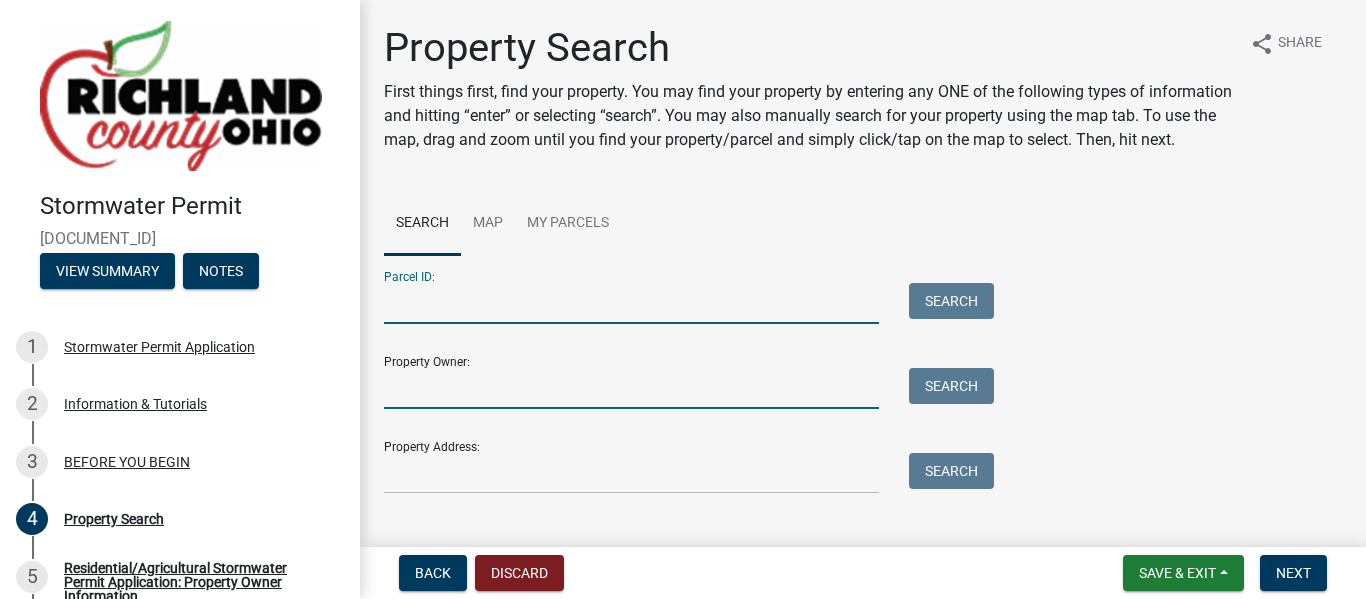 click on "Property Owner:" at bounding box center (631, 388) 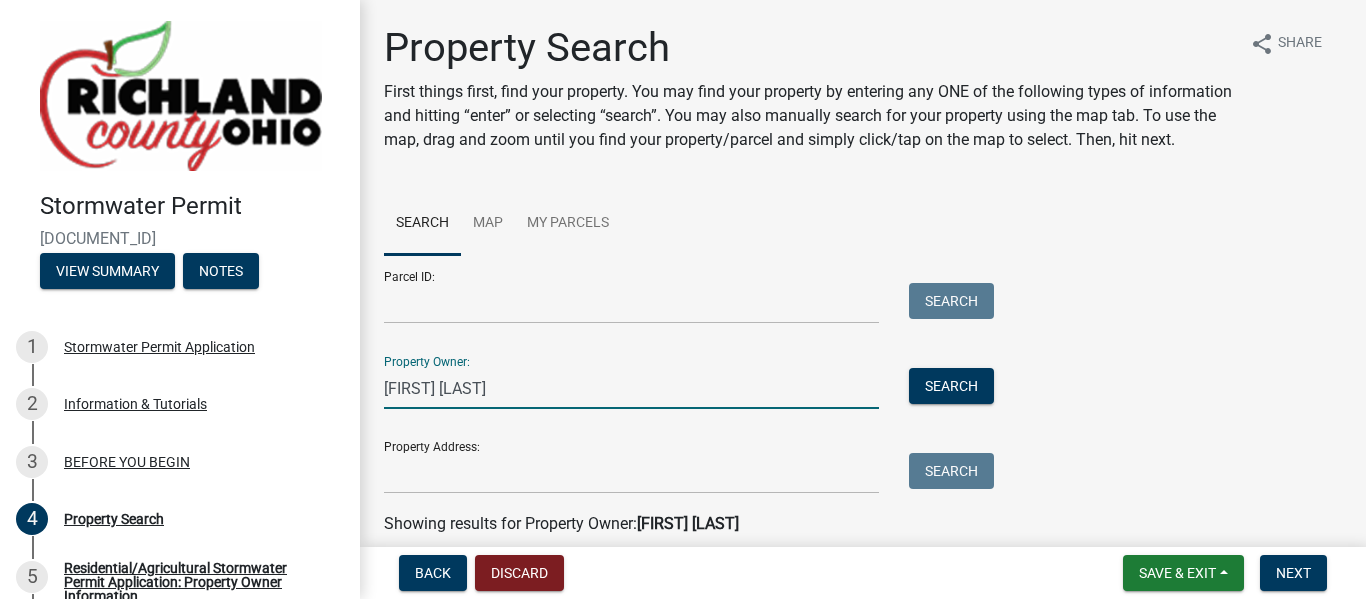 scroll, scrollTop: 123, scrollLeft: 0, axis: vertical 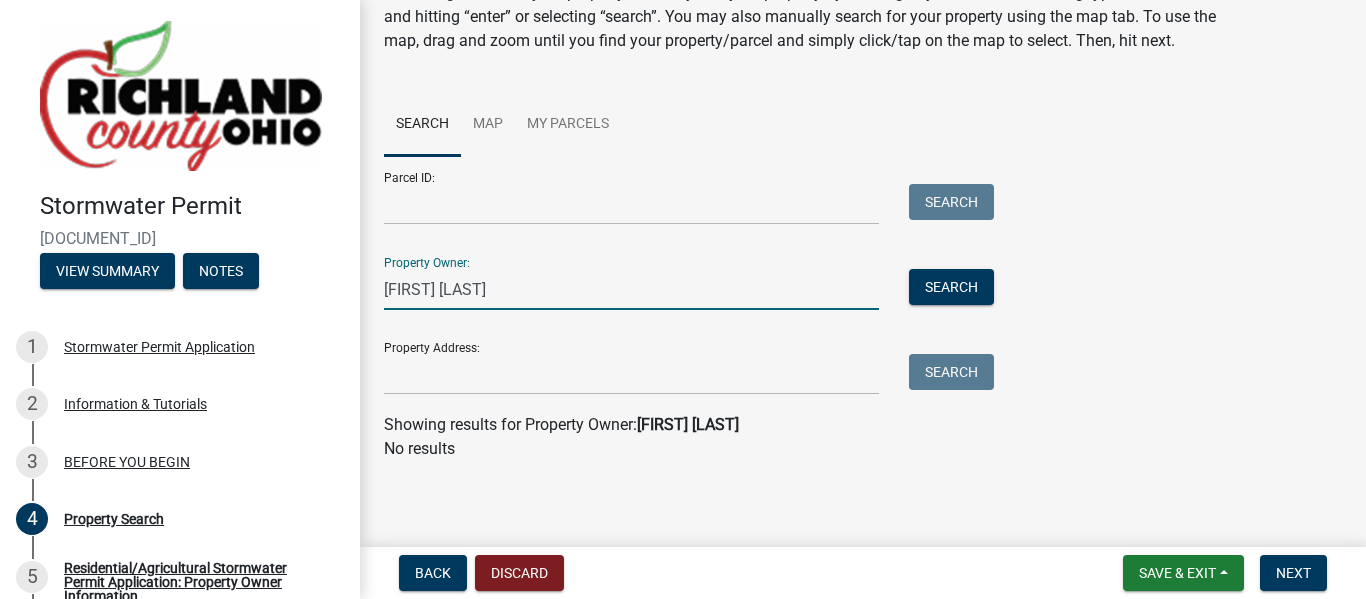 click on "[FIRST] [LAST]" at bounding box center [631, 289] 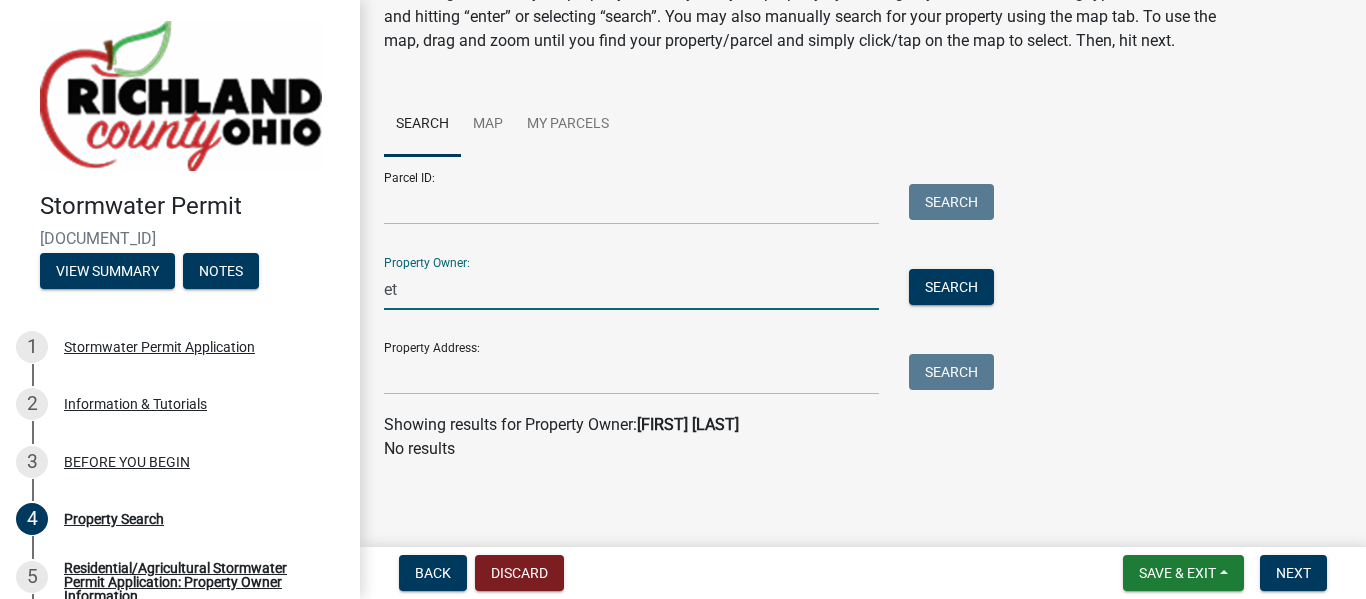 type on "e" 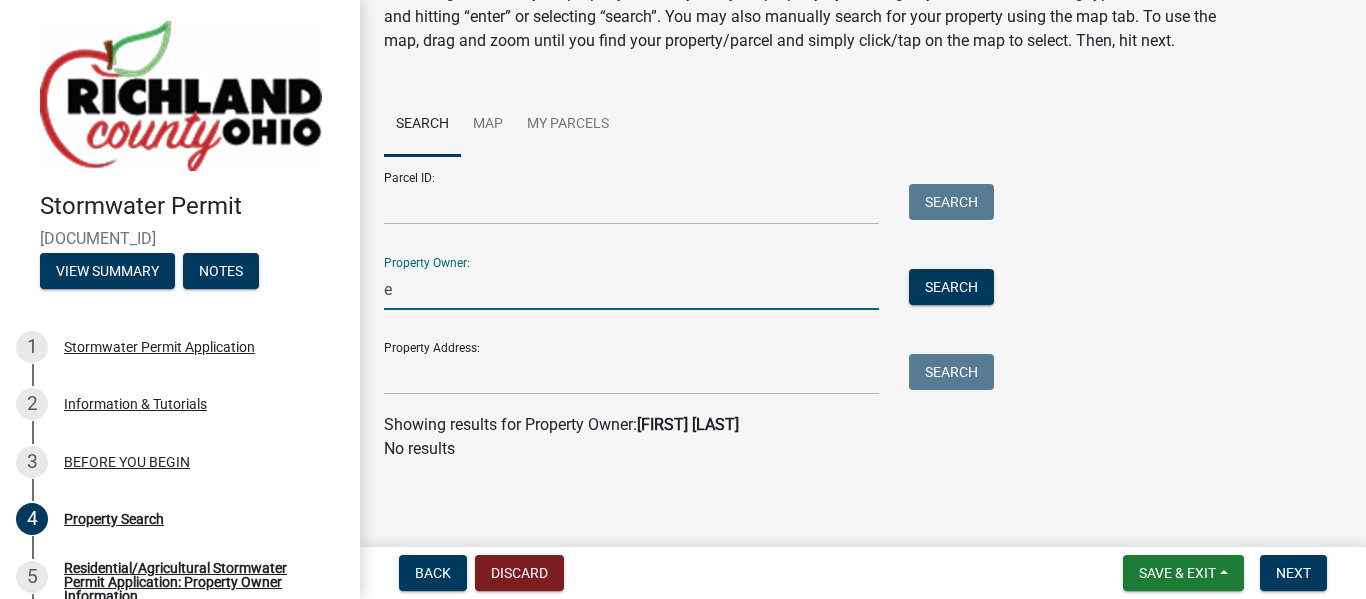 type 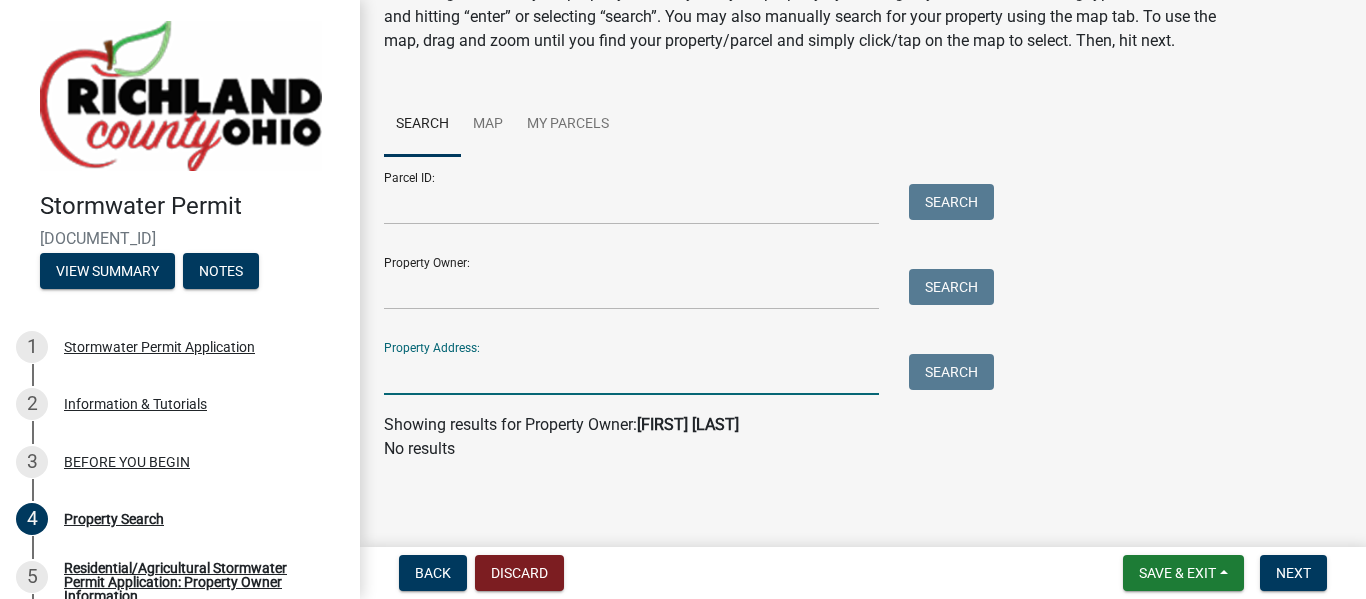 click on "Property Address:" at bounding box center [631, 374] 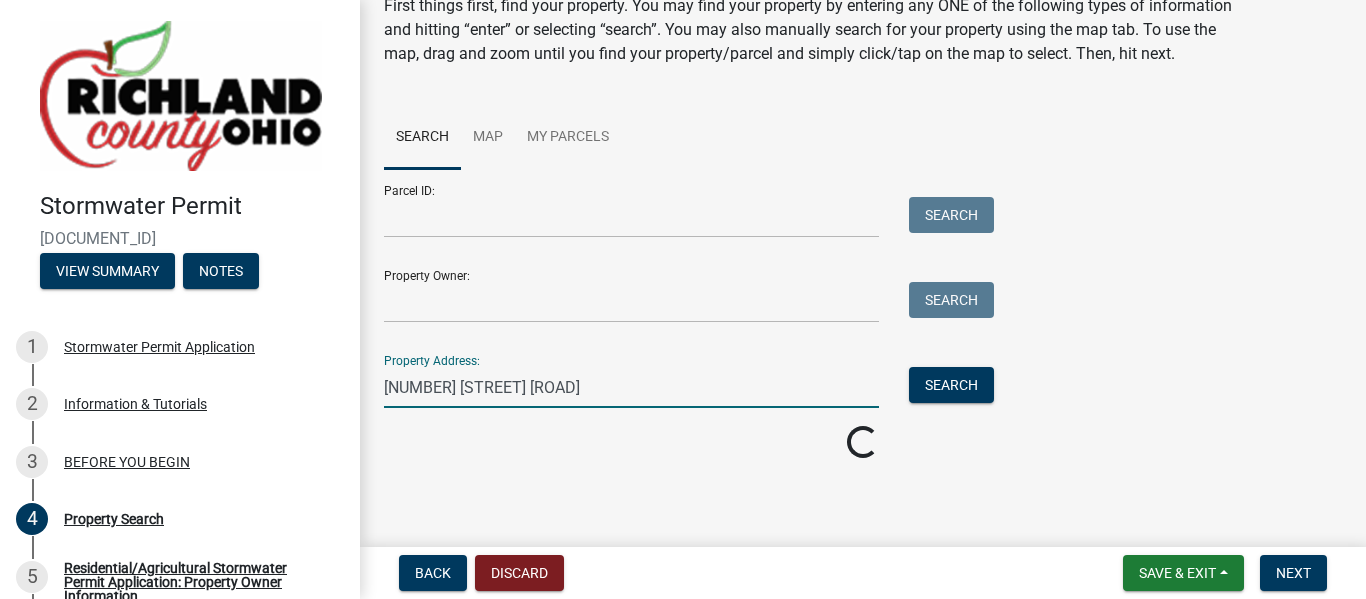 scroll, scrollTop: 123, scrollLeft: 0, axis: vertical 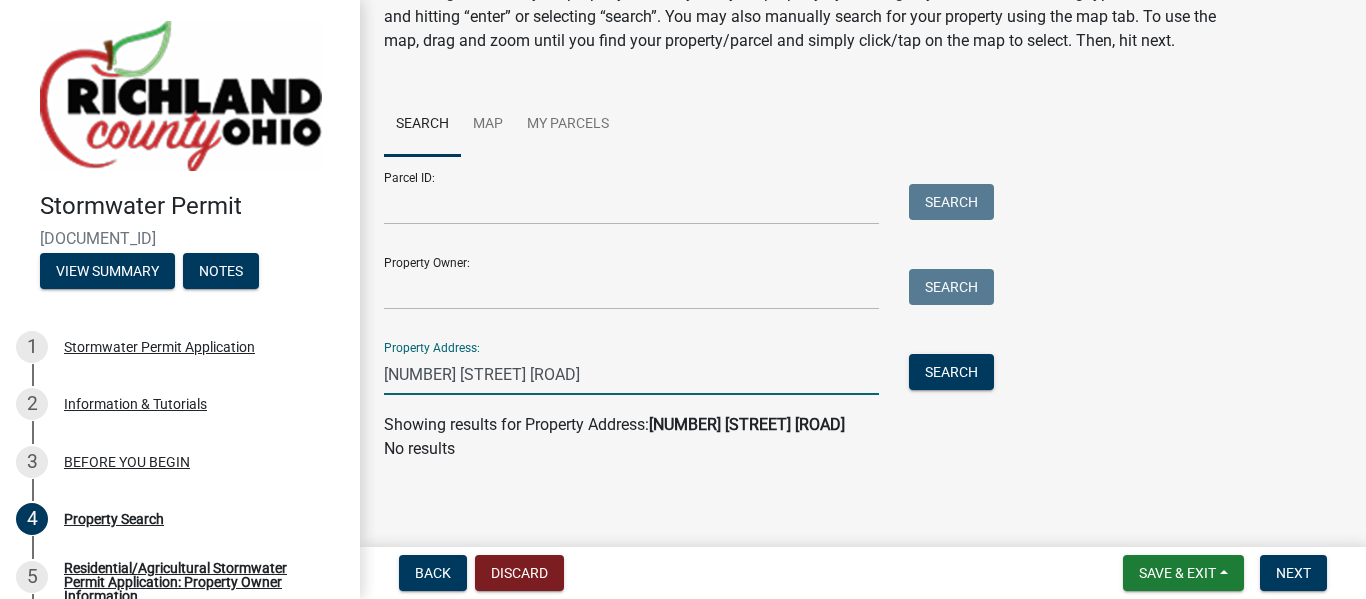click on "[NUMBER] [STREET] [ROAD]" at bounding box center (631, 374) 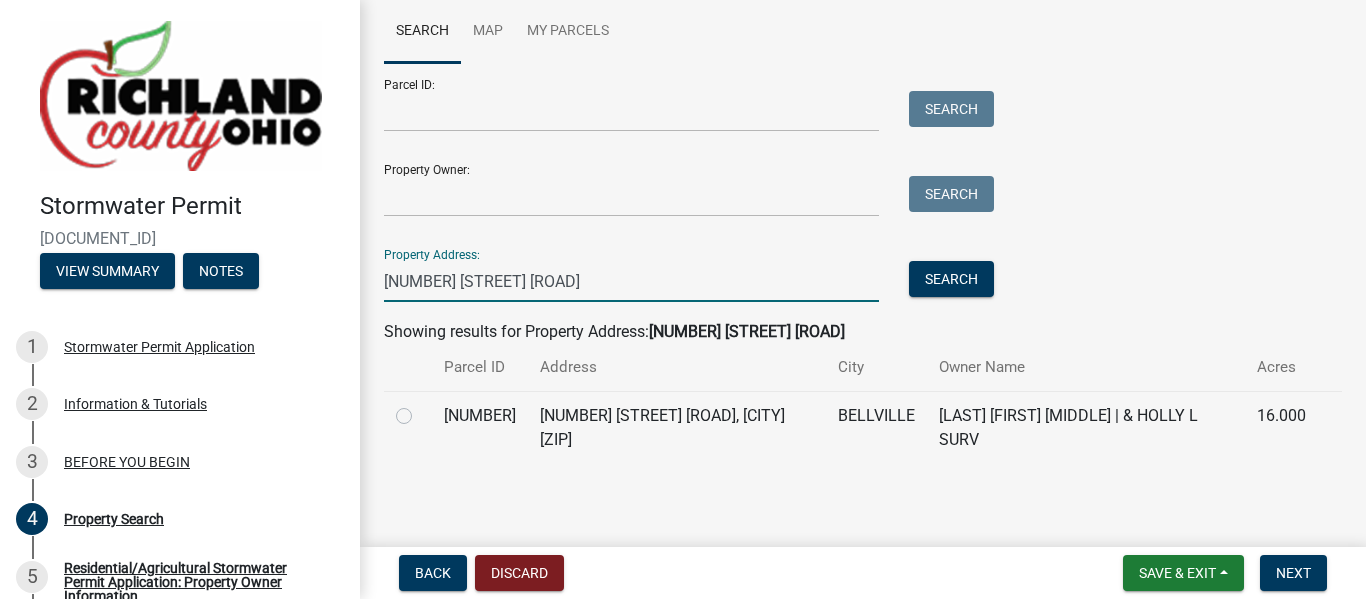 scroll, scrollTop: 193, scrollLeft: 0, axis: vertical 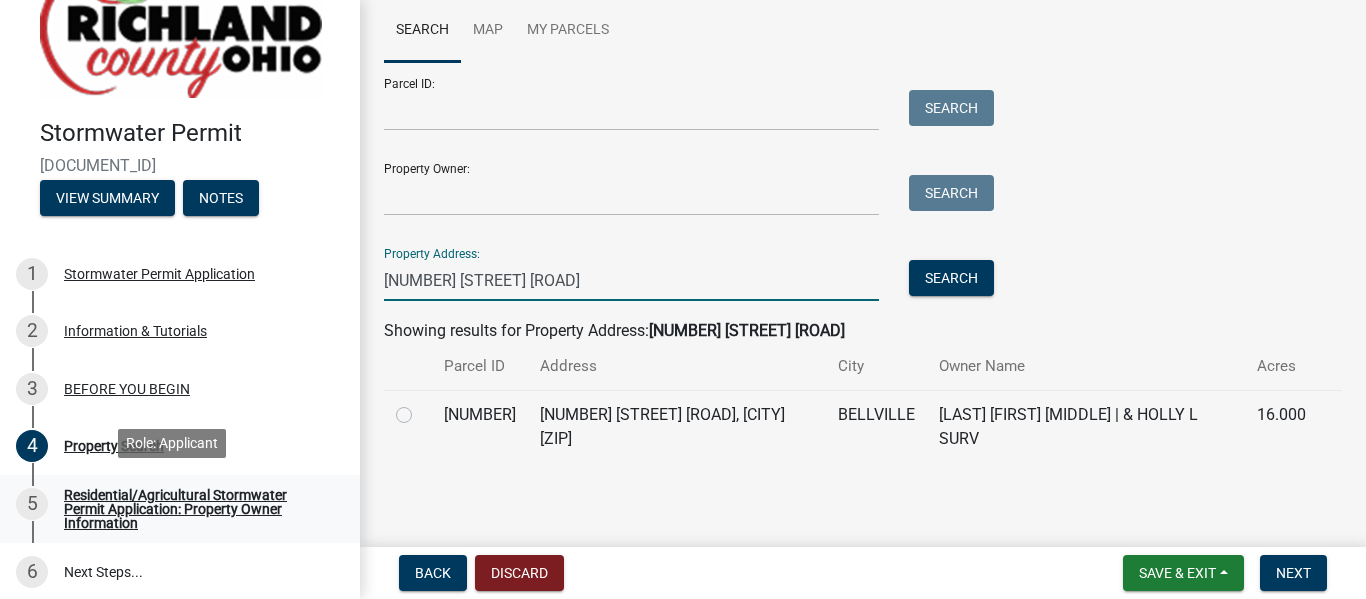 type on "[NUMBER] [STREET] [ROAD]" 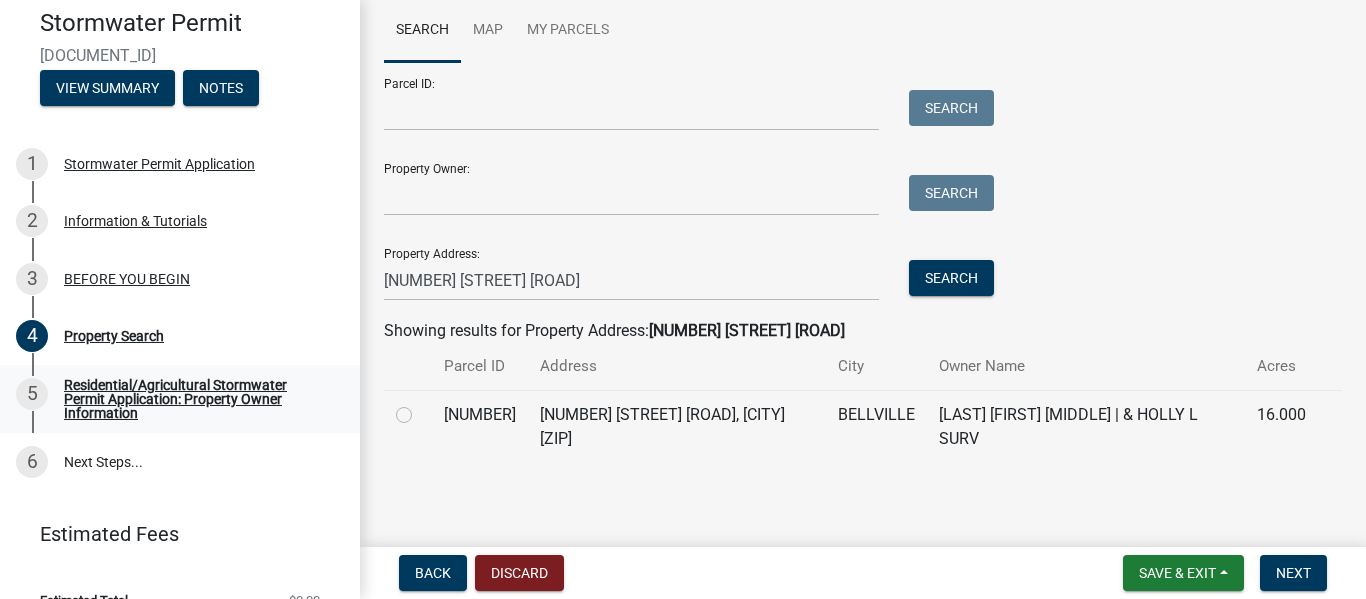 scroll, scrollTop: 184, scrollLeft: 0, axis: vertical 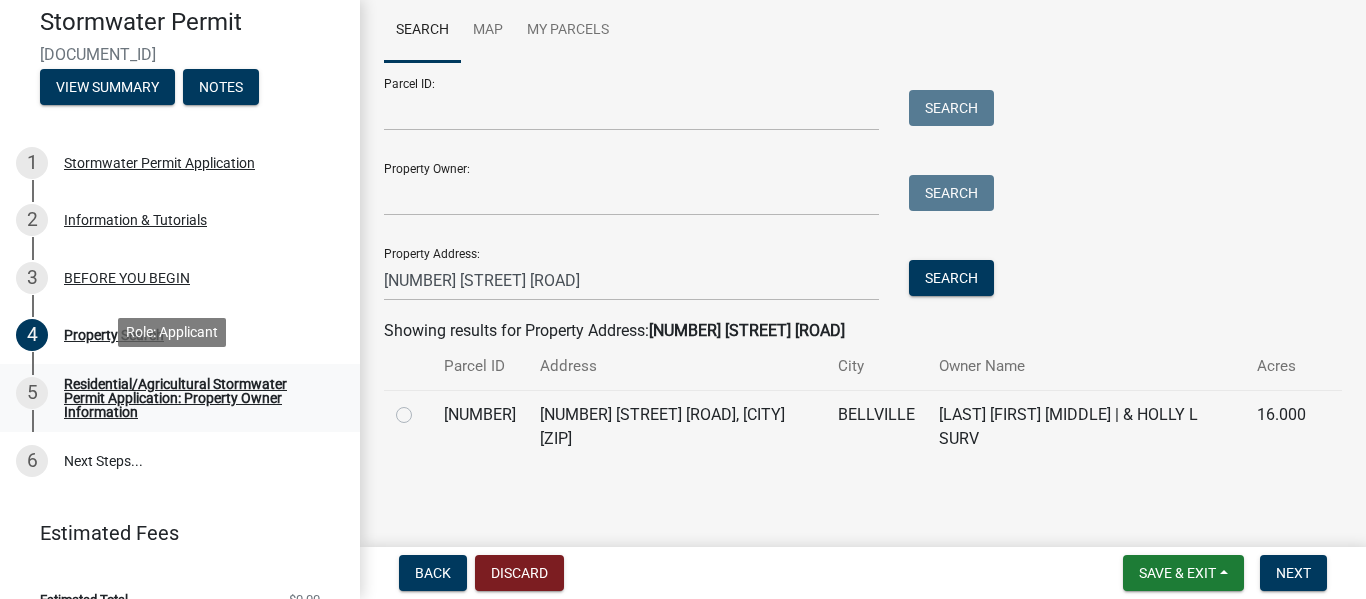 click on "Residential/Agricultural Stormwater Permit Application: Property Owner Information" at bounding box center (196, 398) 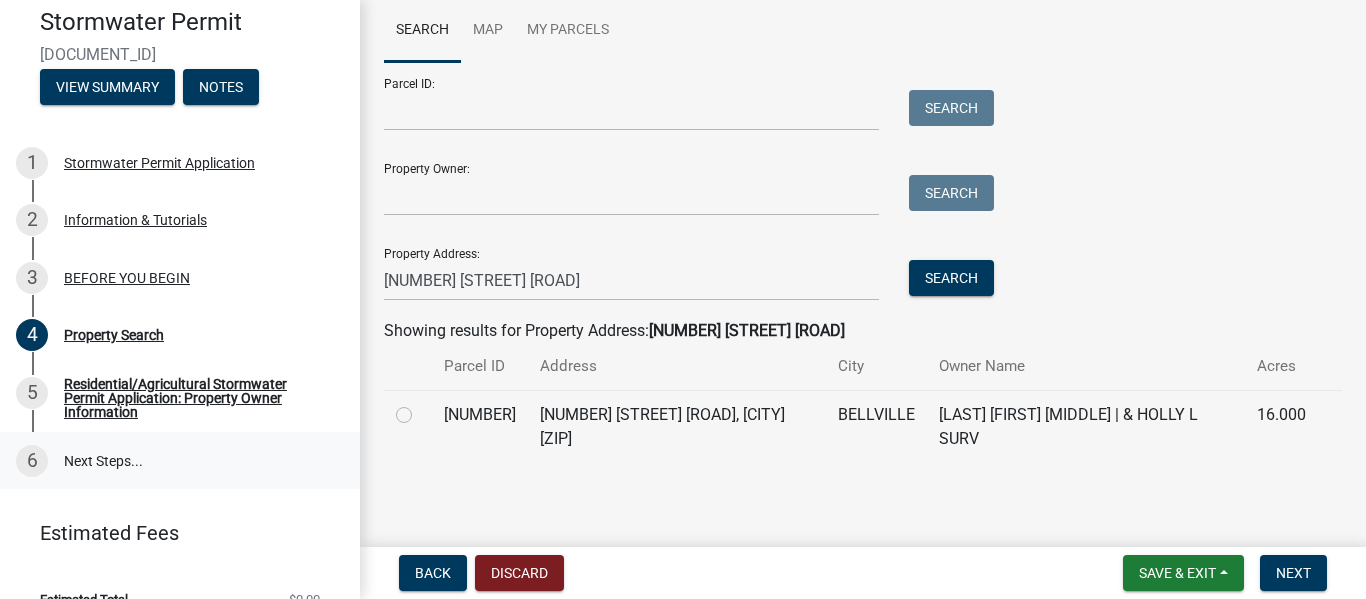 scroll, scrollTop: 210, scrollLeft: 0, axis: vertical 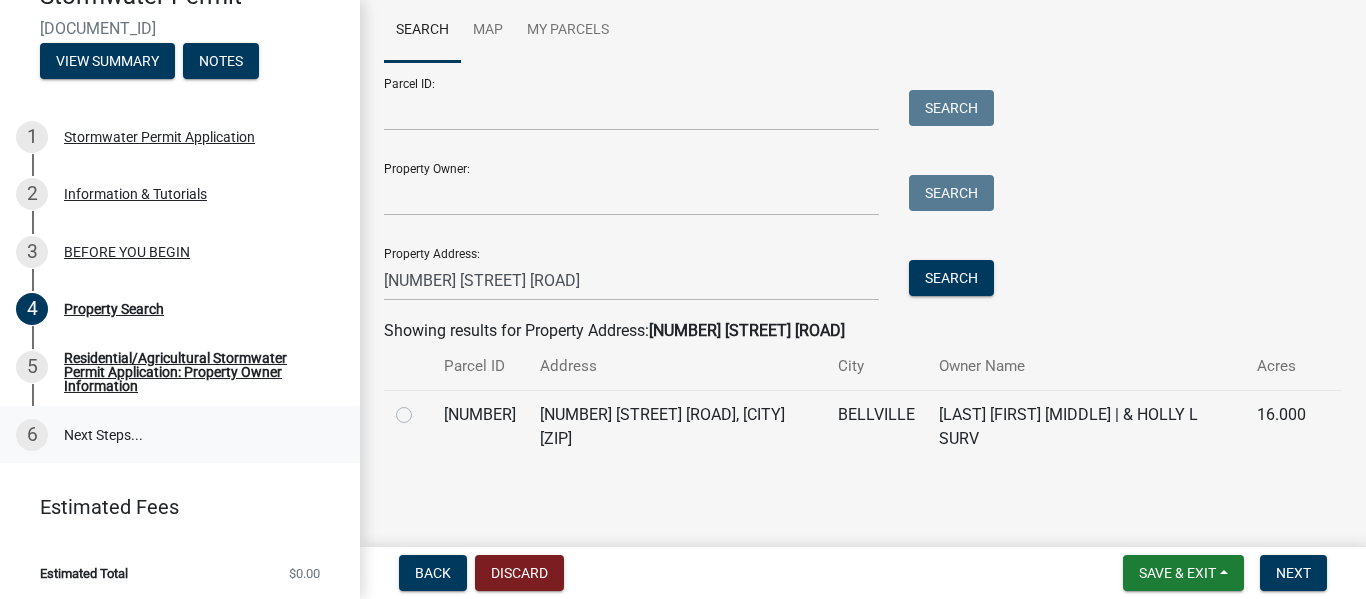 click on "6   Next Steps..." at bounding box center (180, 435) 